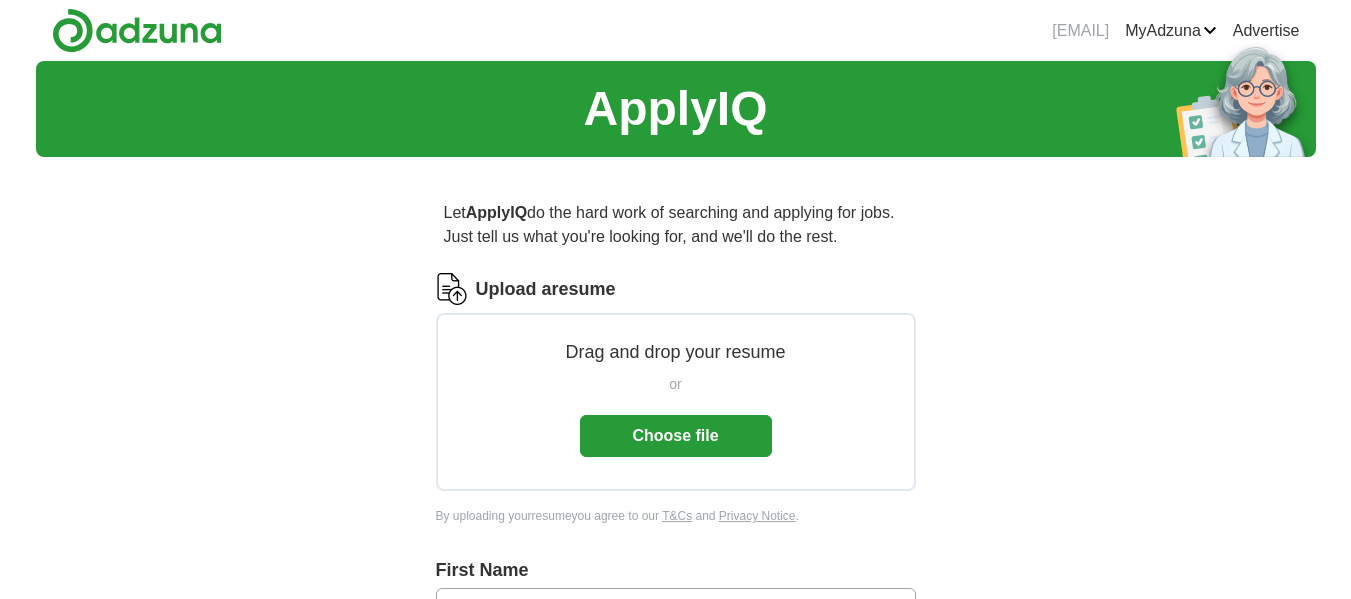 scroll, scrollTop: 0, scrollLeft: 0, axis: both 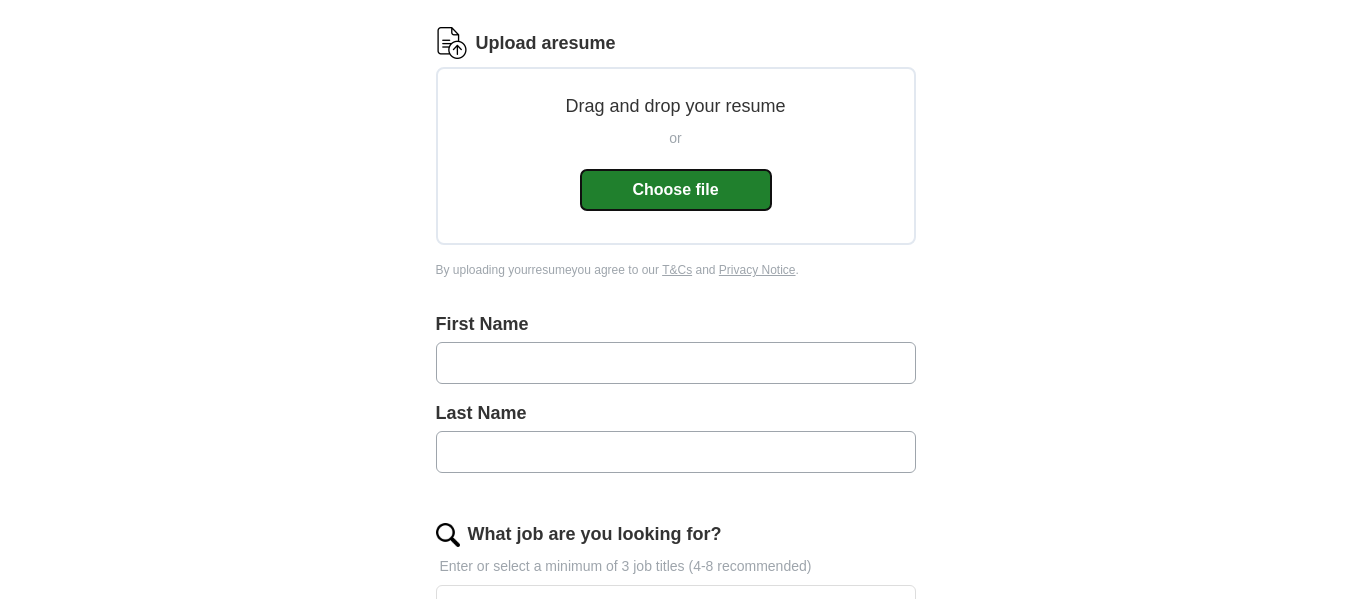 click on "Choose file" at bounding box center (676, 190) 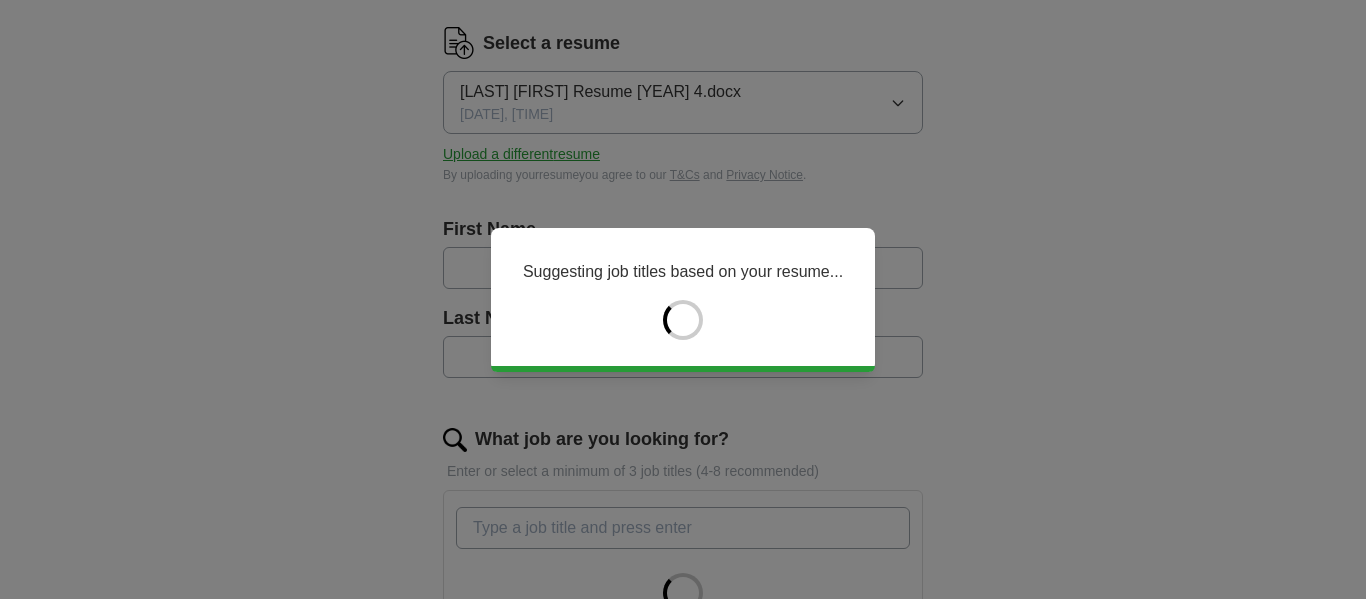type on "***" 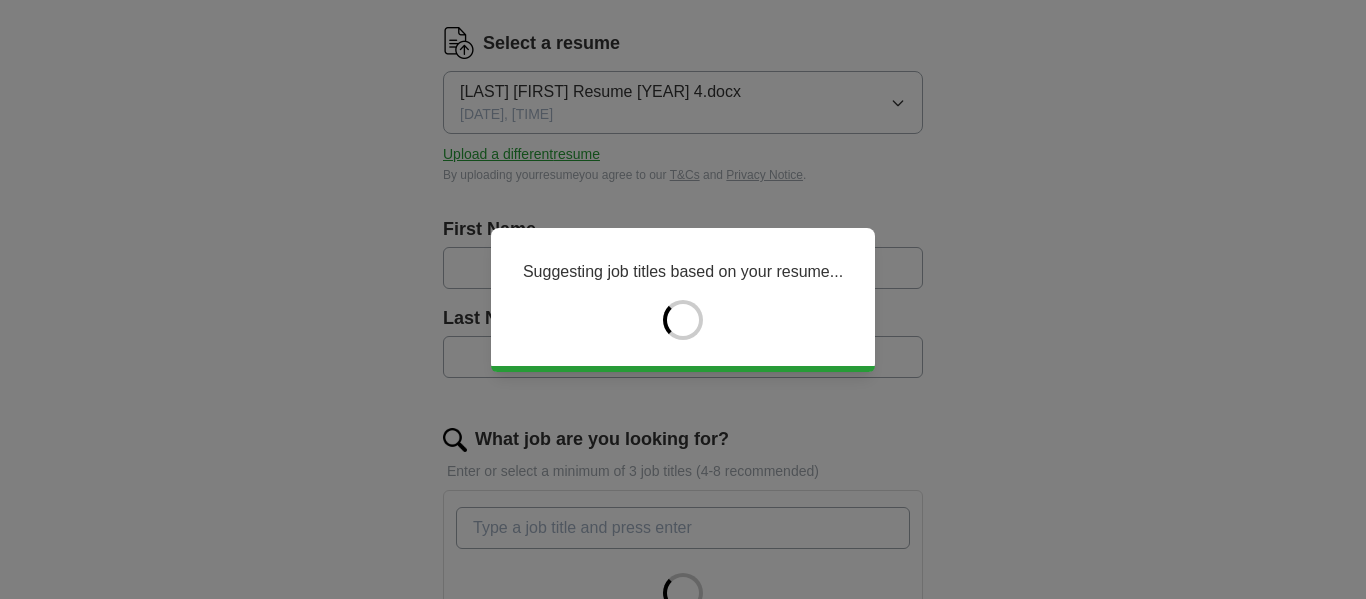 type on "**********" 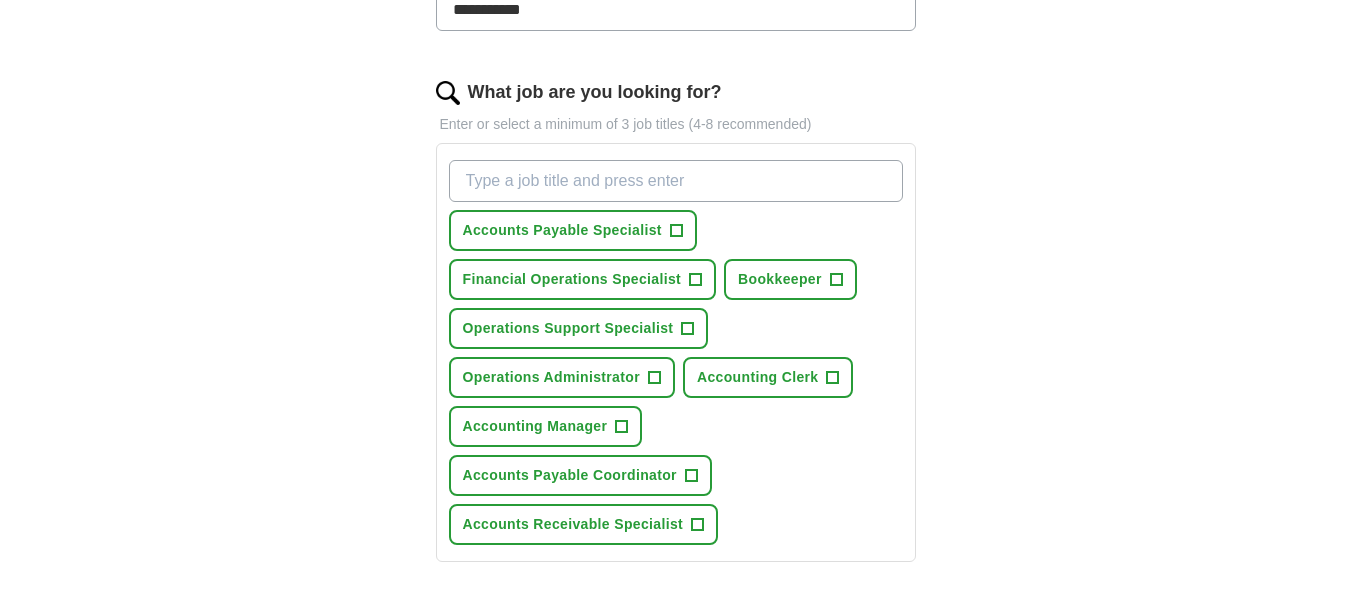 scroll, scrollTop: 604, scrollLeft: 0, axis: vertical 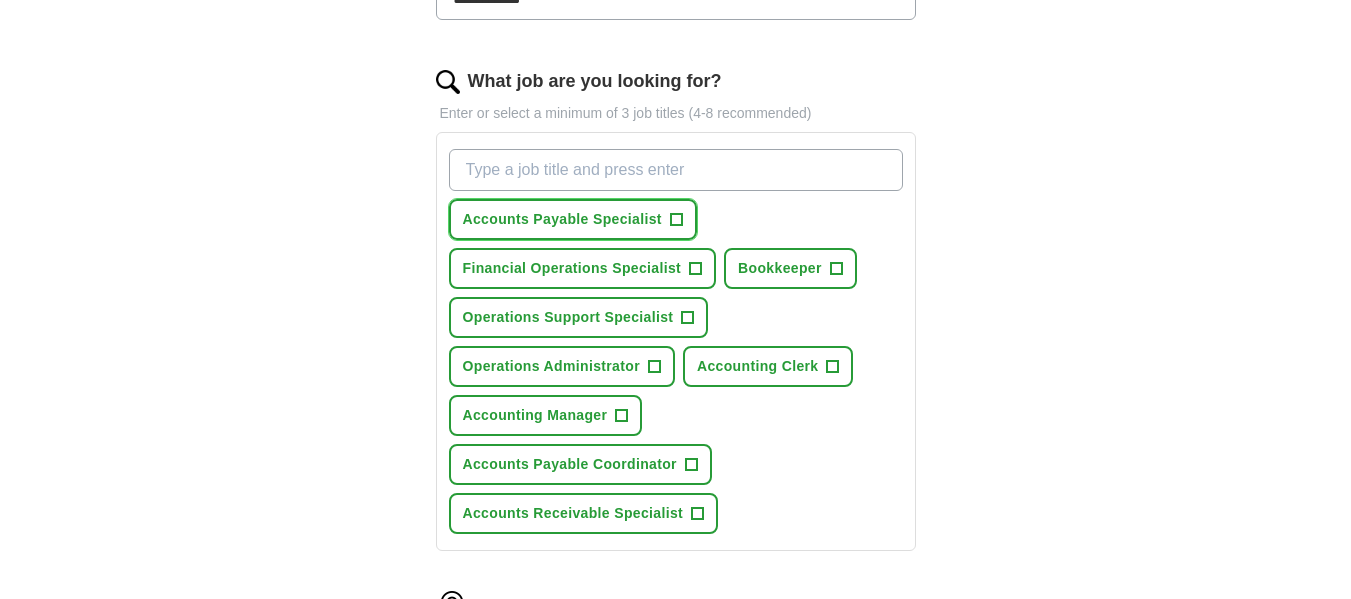 click on "+" at bounding box center [676, 220] 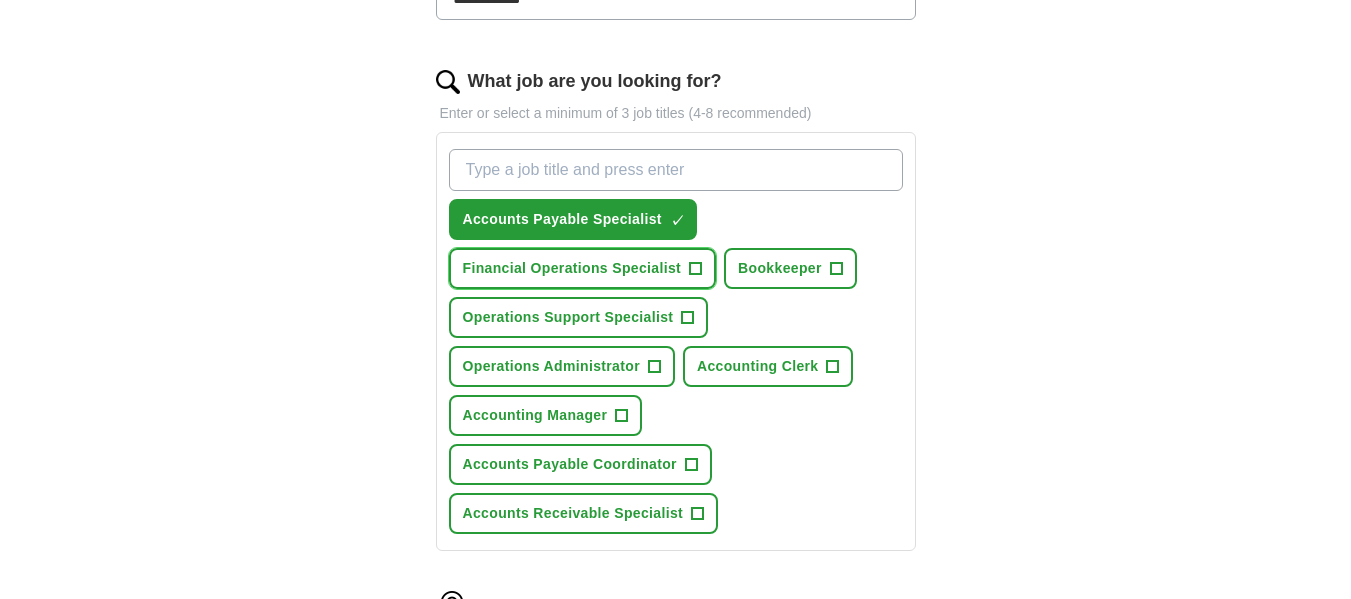 click on "+" at bounding box center (696, 269) 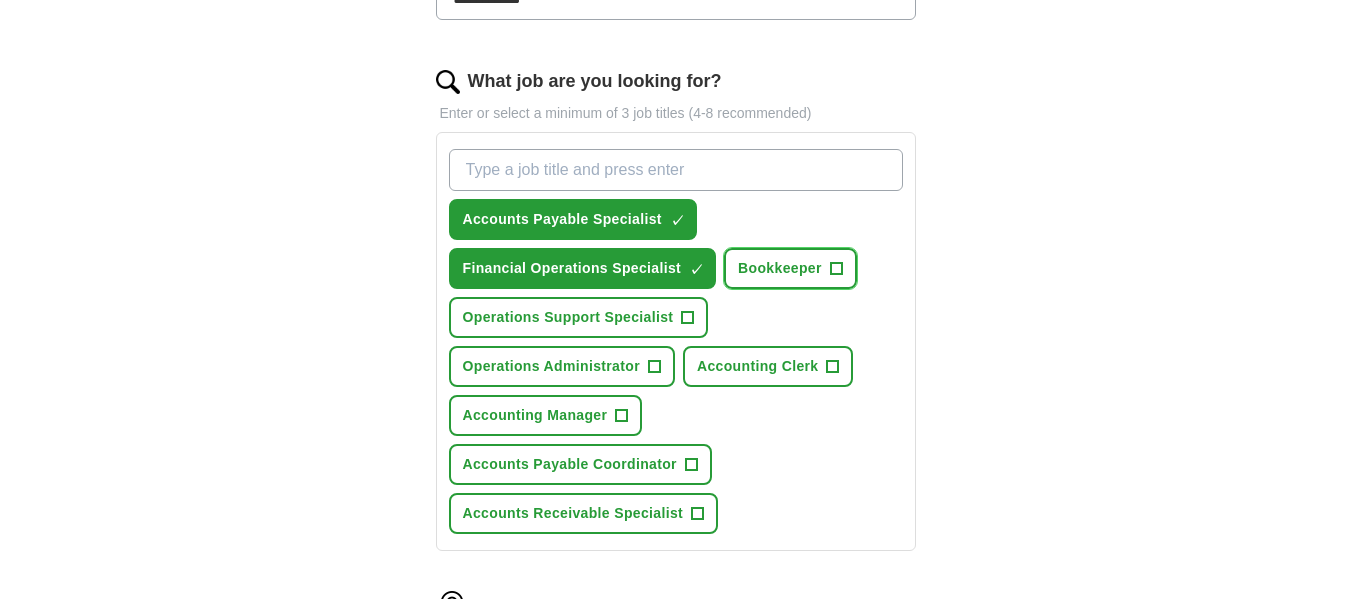 click on "+" at bounding box center [836, 269] 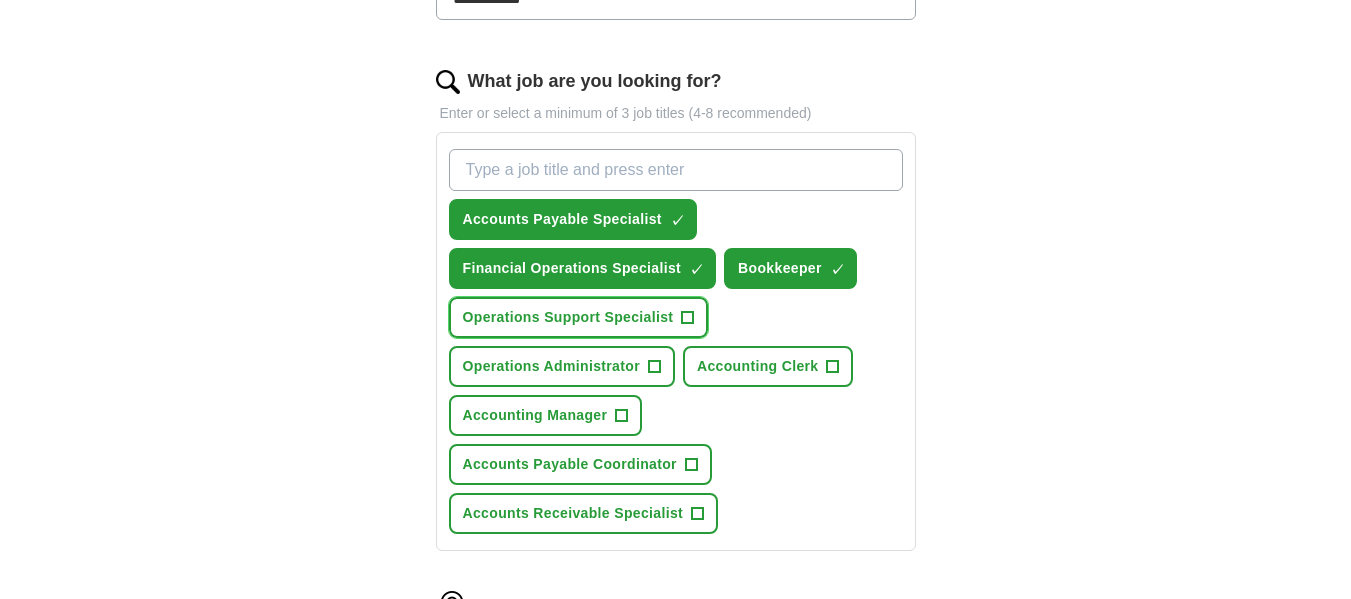 click on "+" at bounding box center [688, 318] 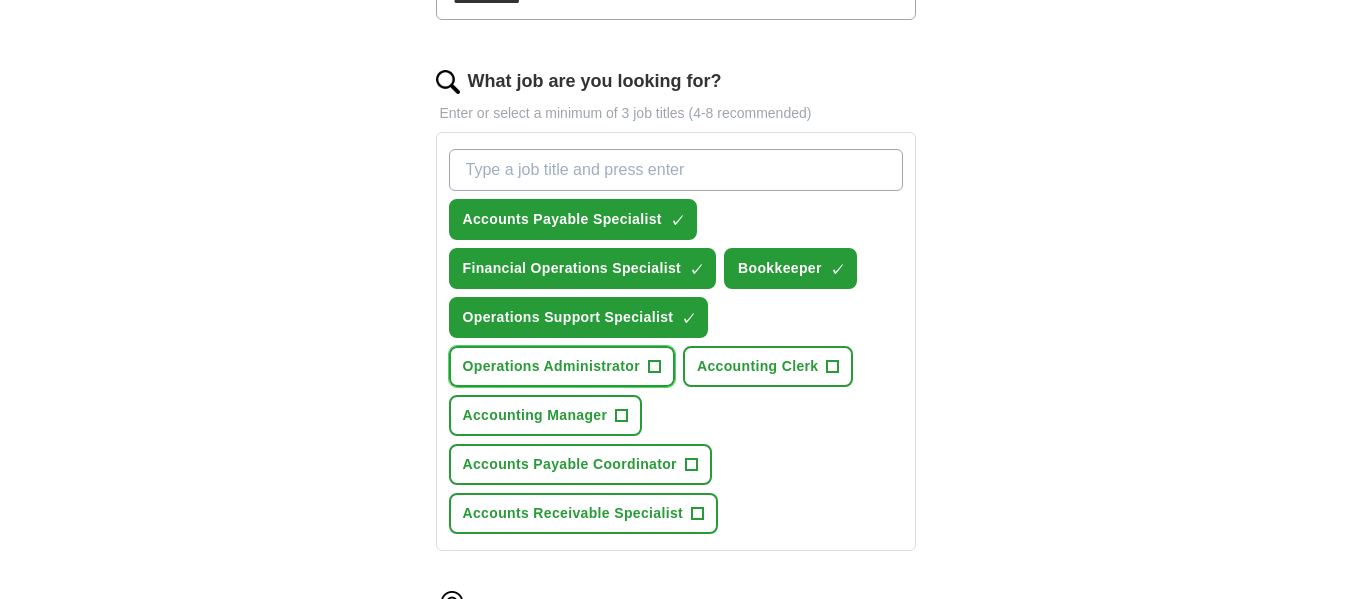 click on "+" at bounding box center [654, 367] 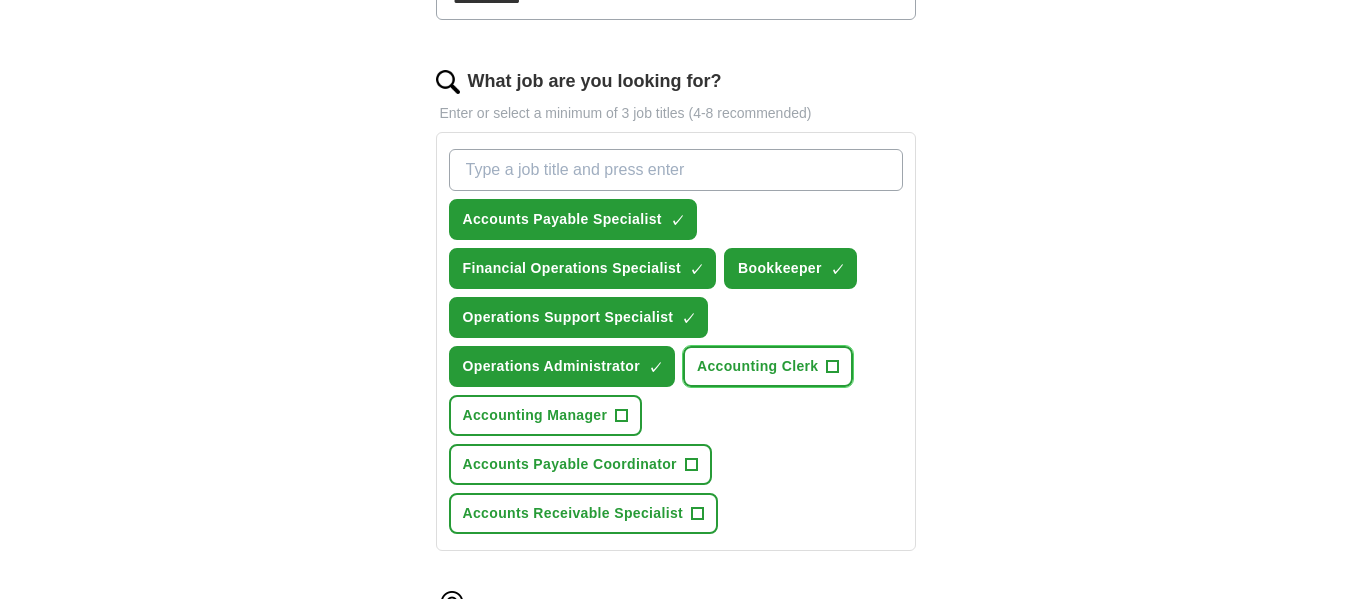 click on "+" at bounding box center [833, 367] 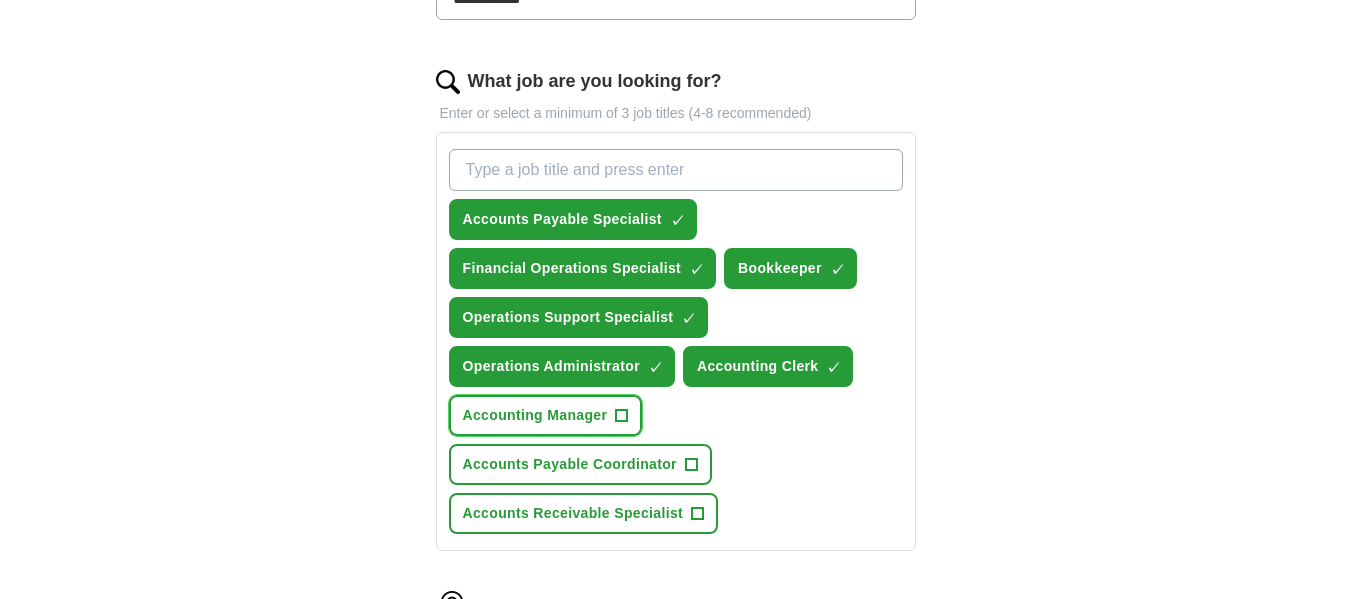 click on "+" at bounding box center (622, 416) 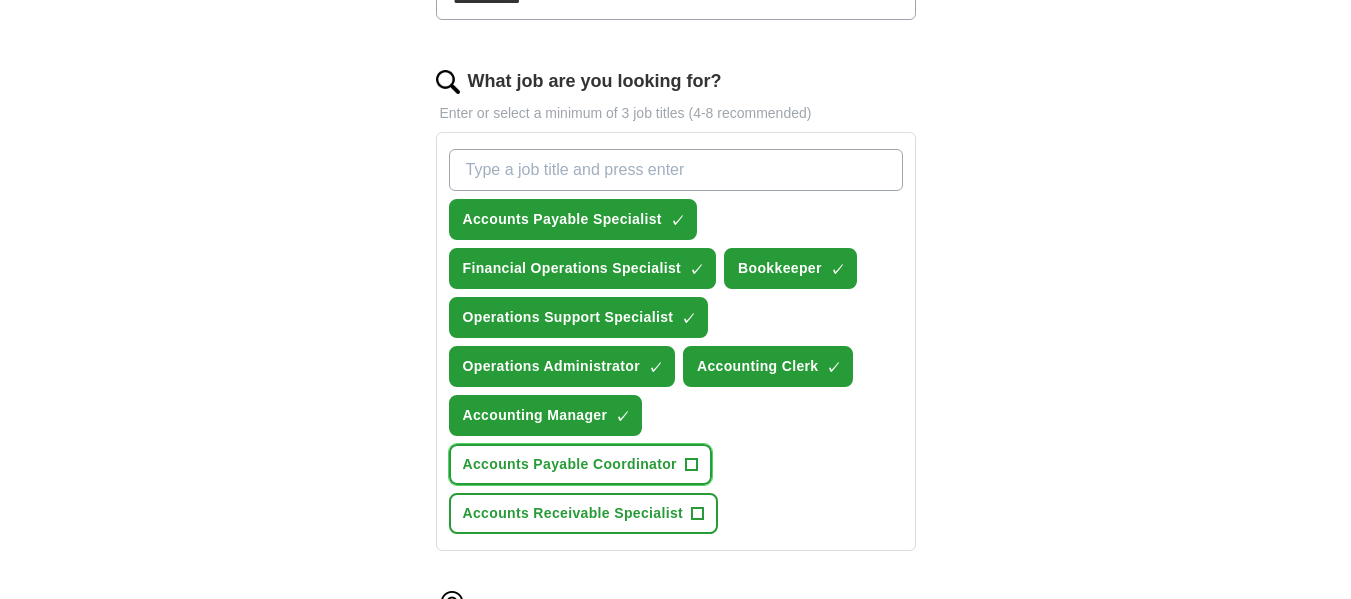 click on "+" at bounding box center [691, 465] 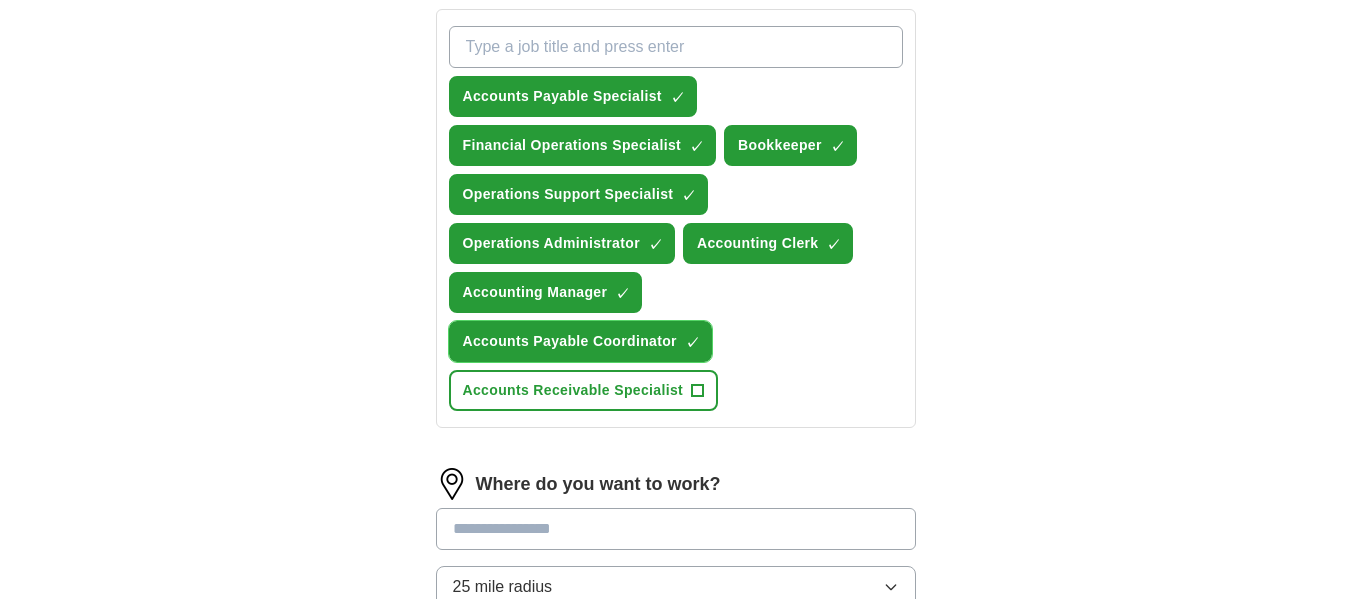 type 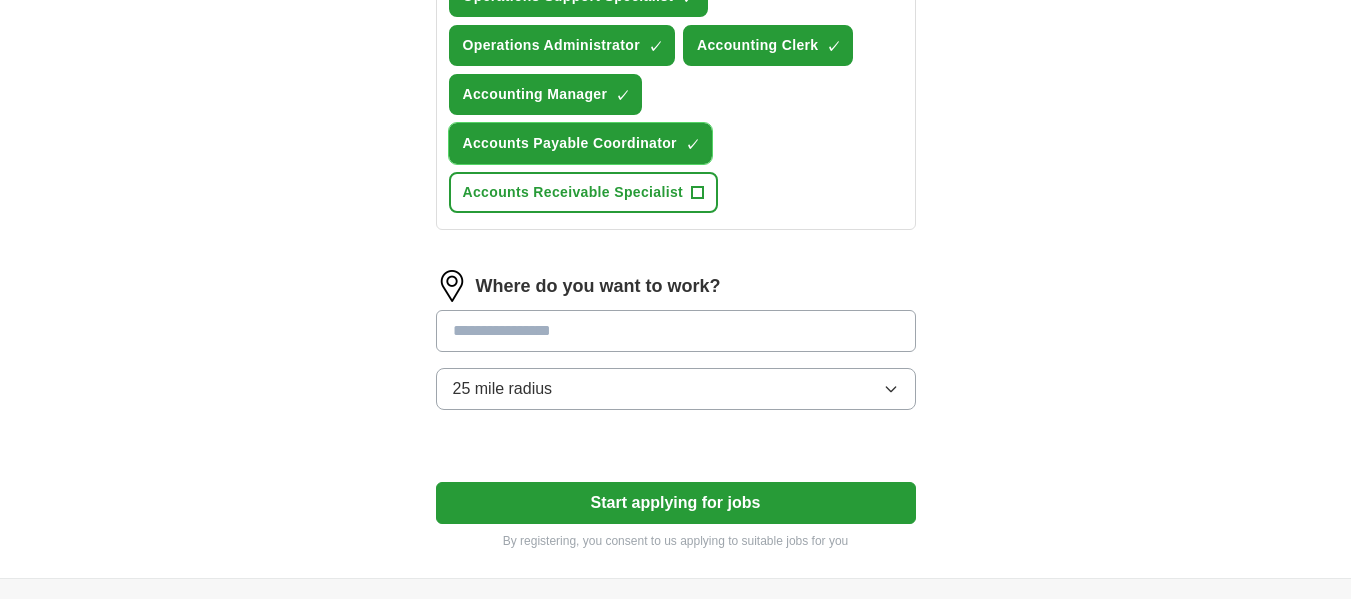 scroll, scrollTop: 933, scrollLeft: 0, axis: vertical 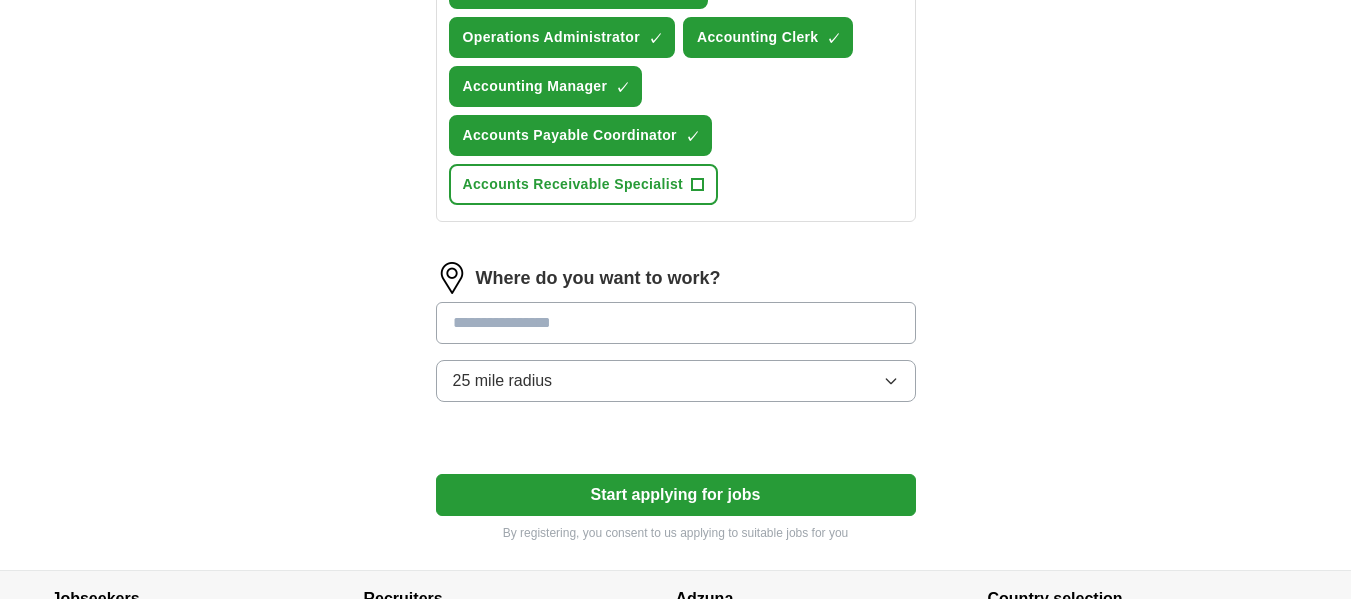 click at bounding box center [676, 323] 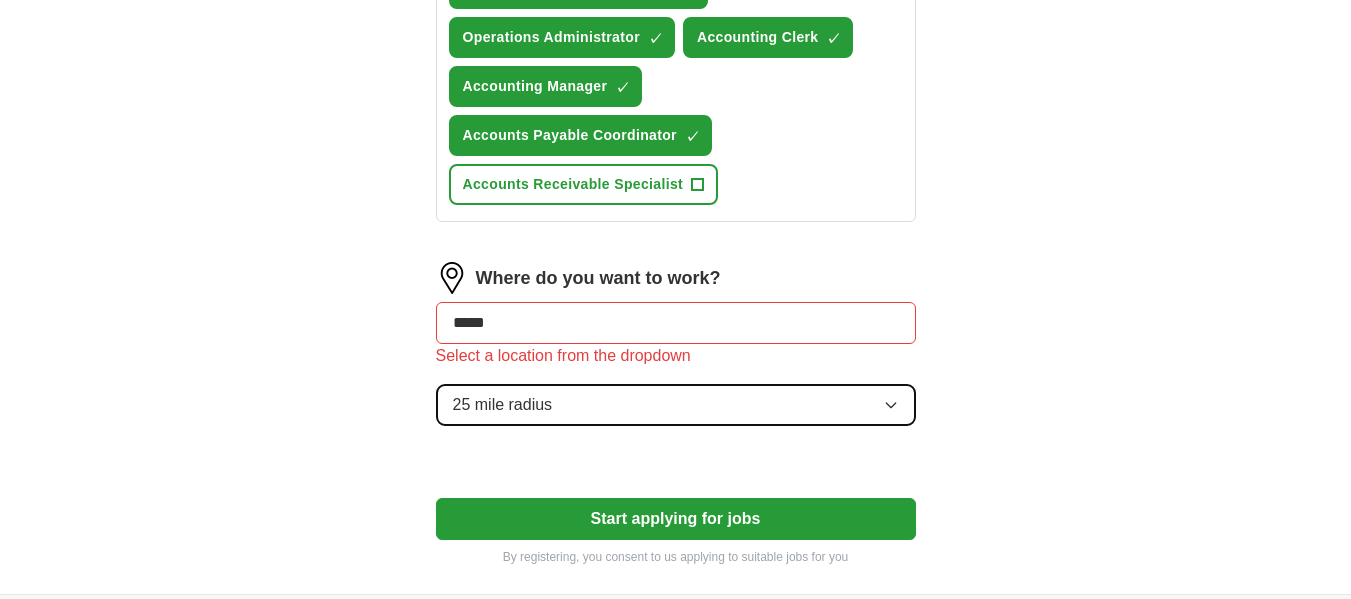 click on "25 mile radius" at bounding box center (676, 405) 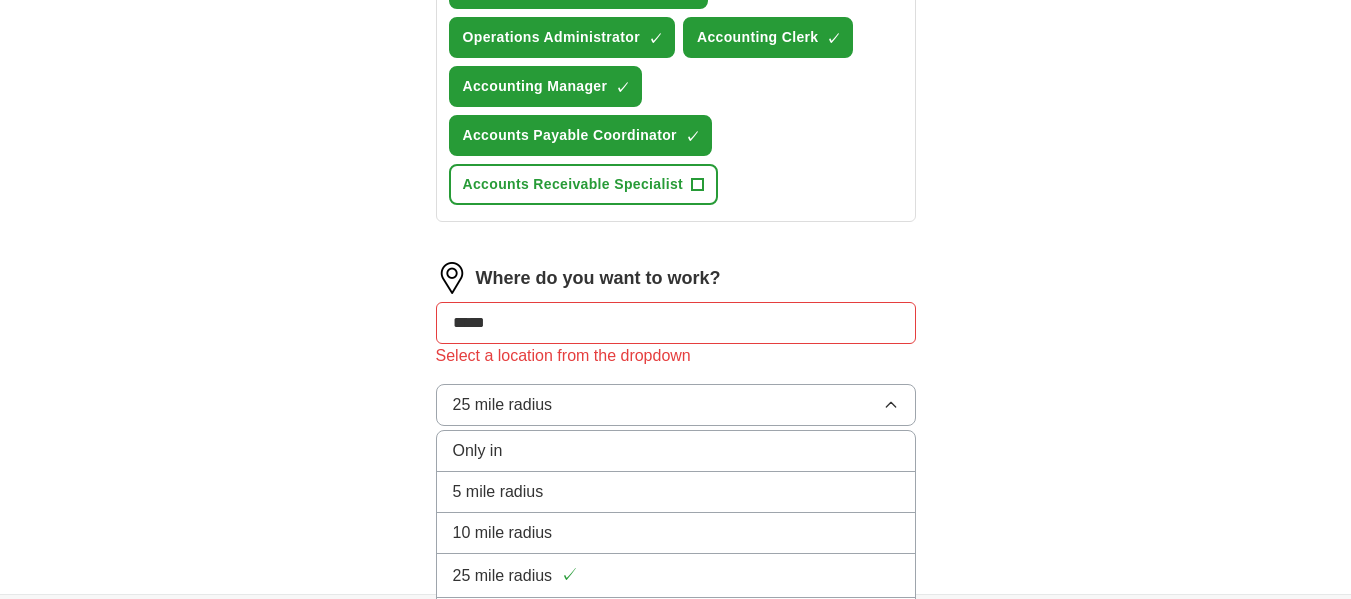 click on "**********" at bounding box center (676, -139) 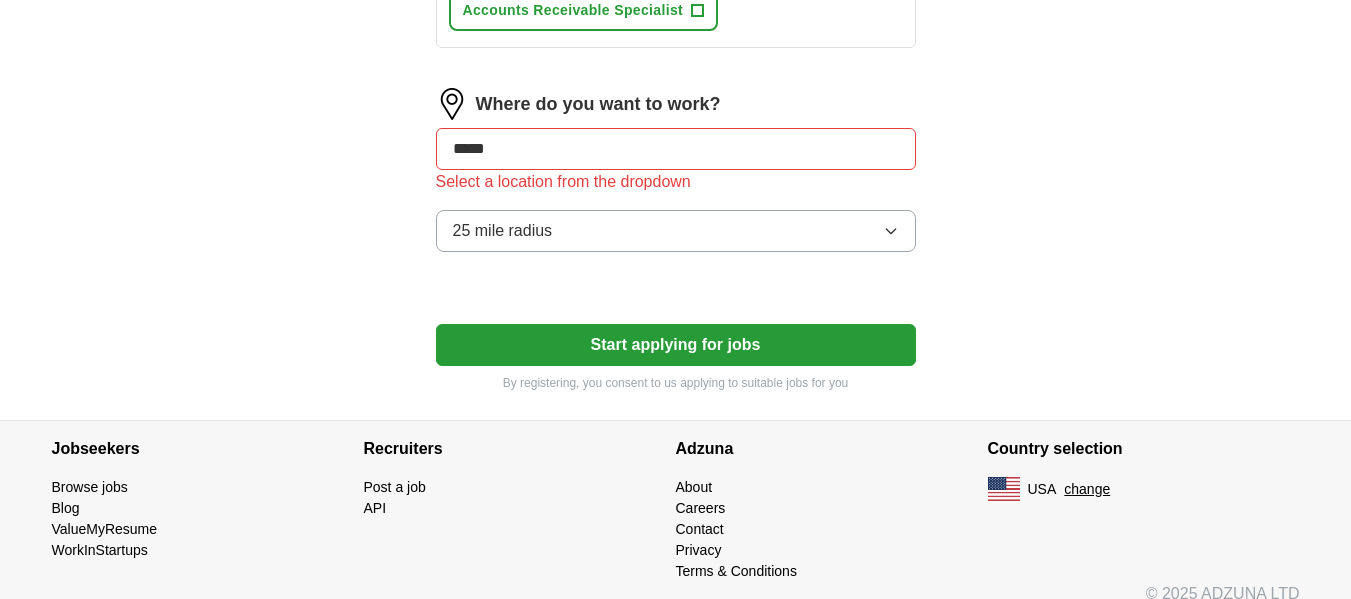 scroll, scrollTop: 1108, scrollLeft: 0, axis: vertical 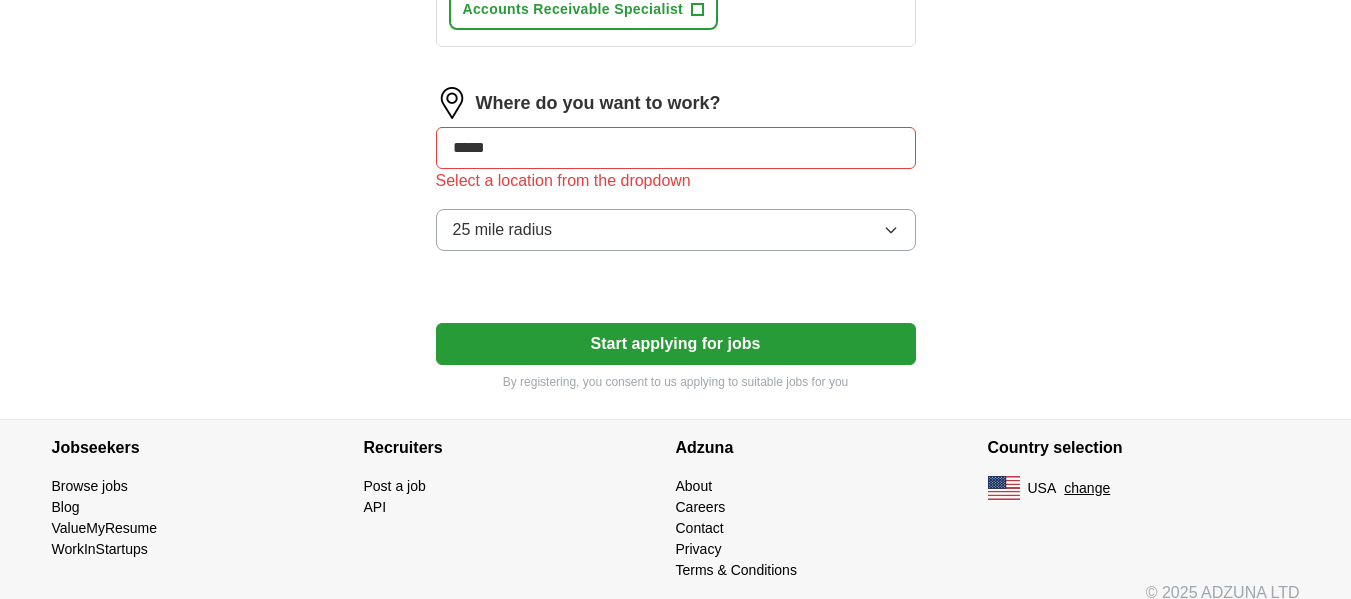 click on "*****" at bounding box center [676, 148] 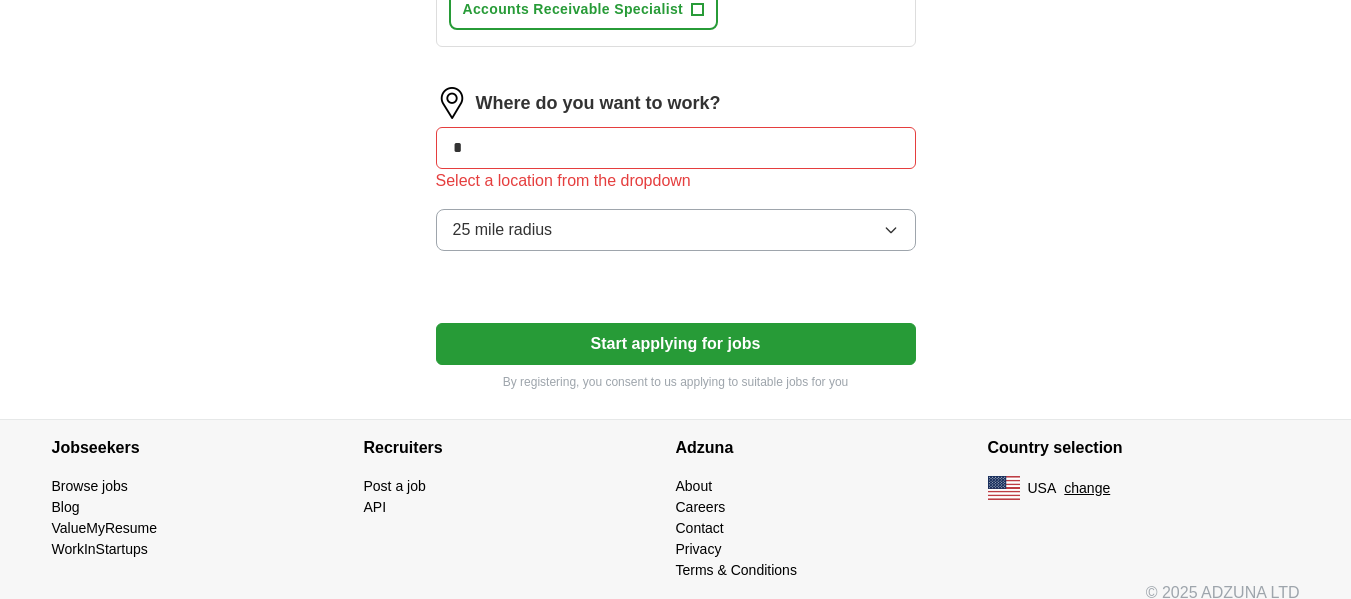 type on "*" 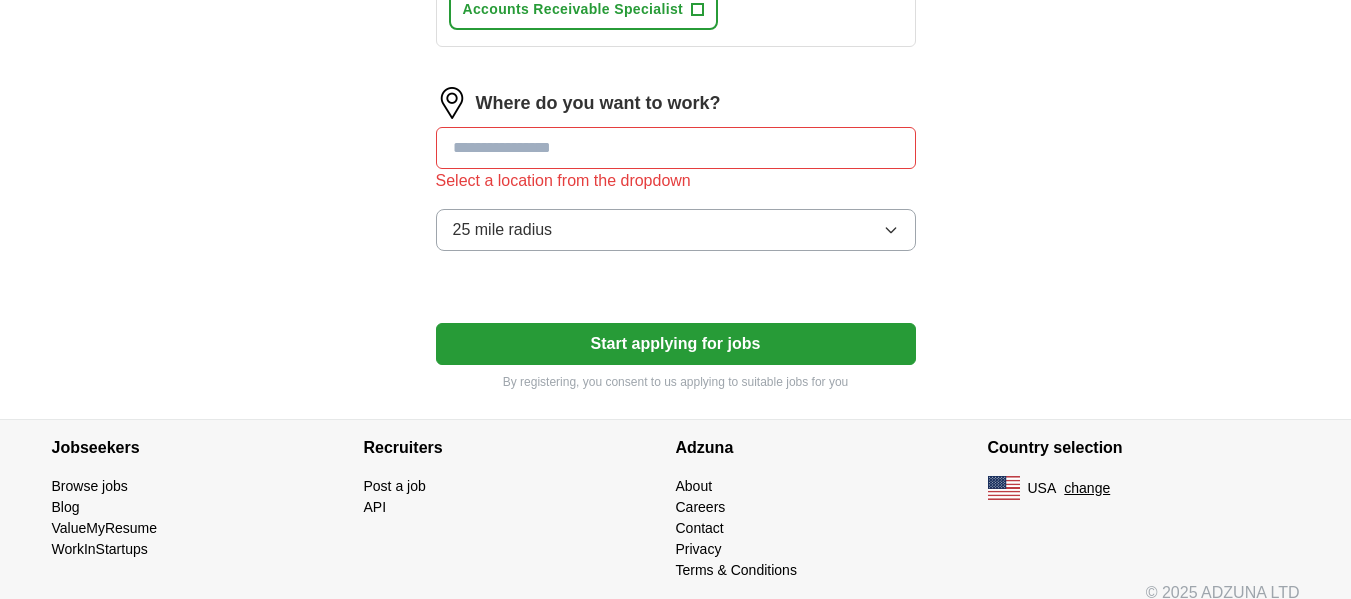 click at bounding box center [676, 148] 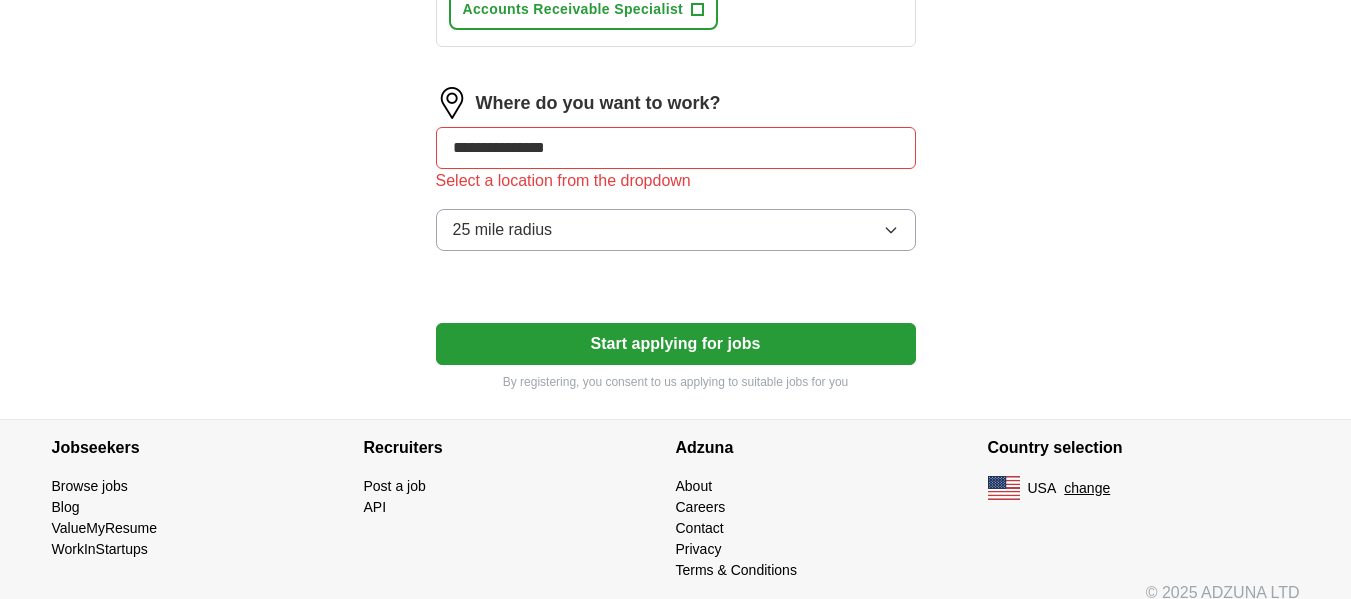 type on "**********" 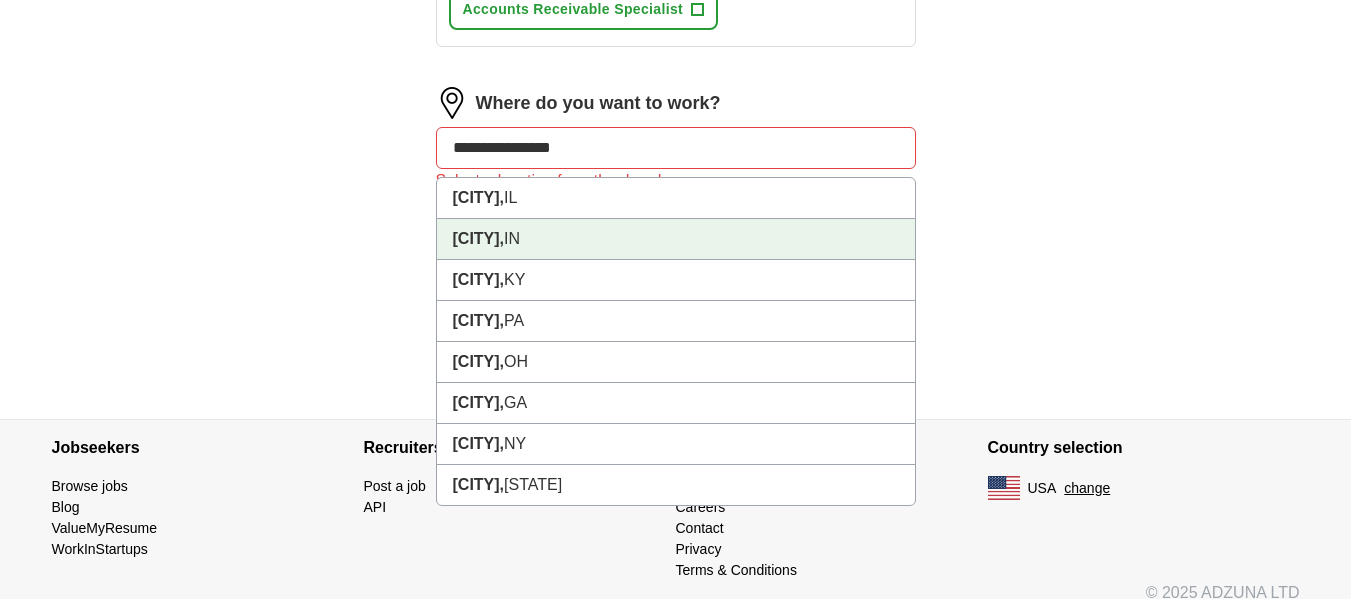 click on "[CITY]," at bounding box center [479, 238] 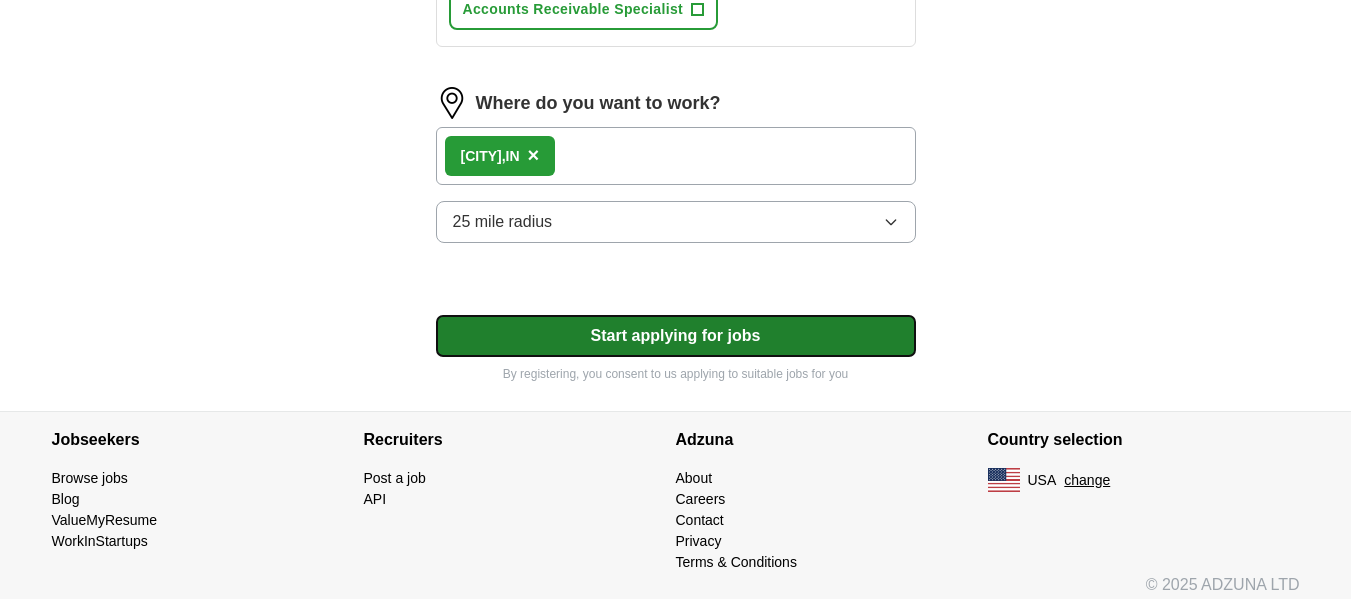 click on "Start applying for jobs" at bounding box center [676, 336] 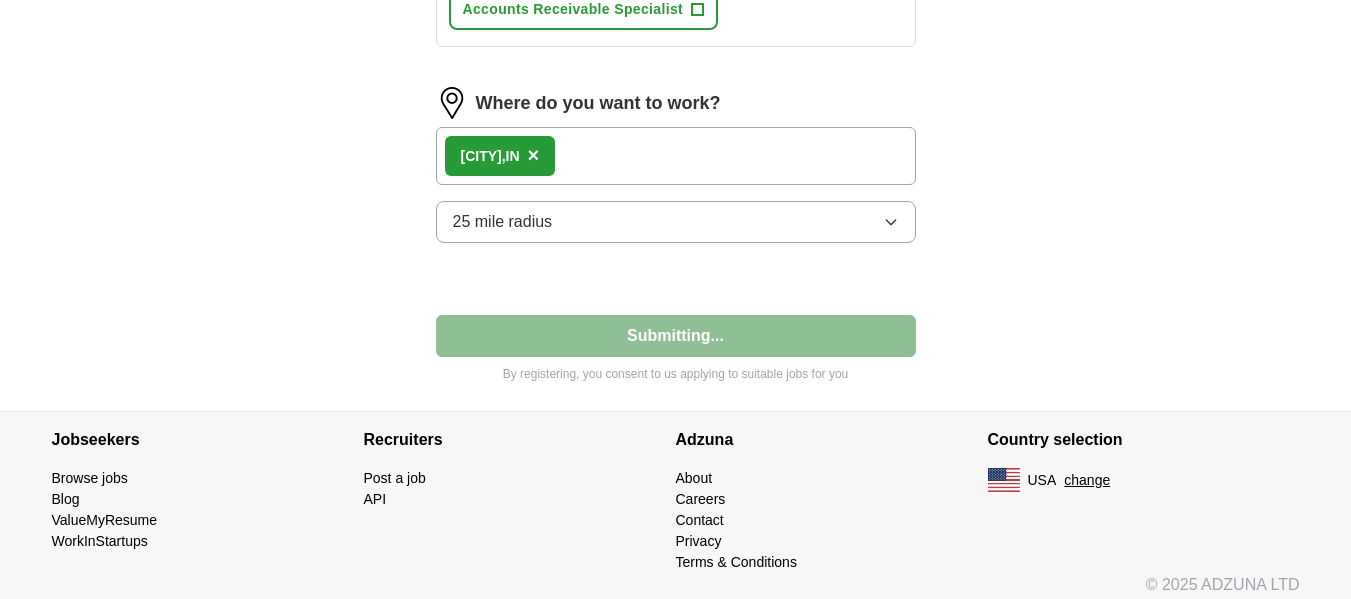 select on "**" 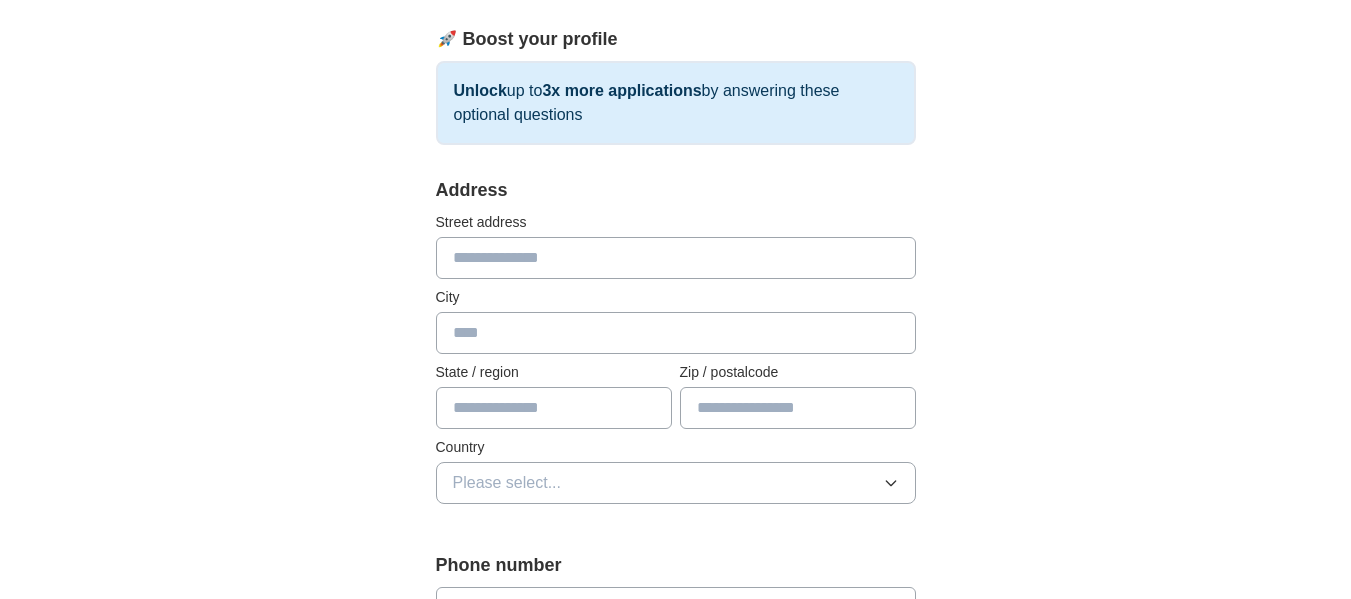 scroll, scrollTop: 275, scrollLeft: 0, axis: vertical 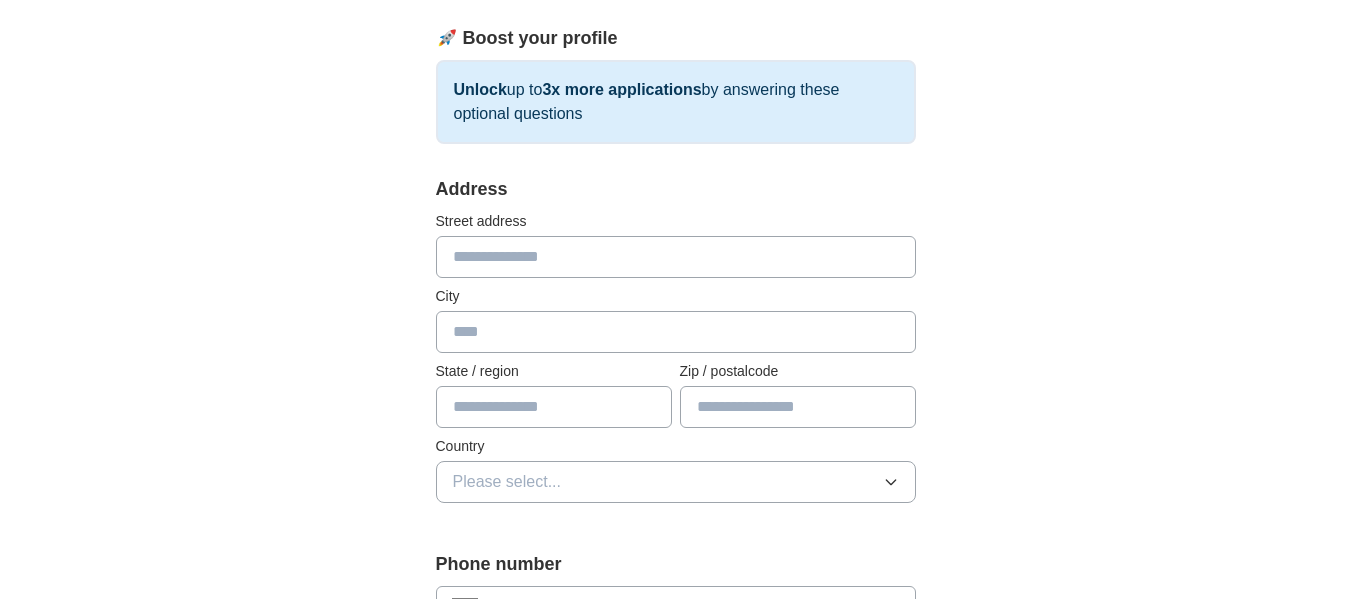 click at bounding box center (676, 257) 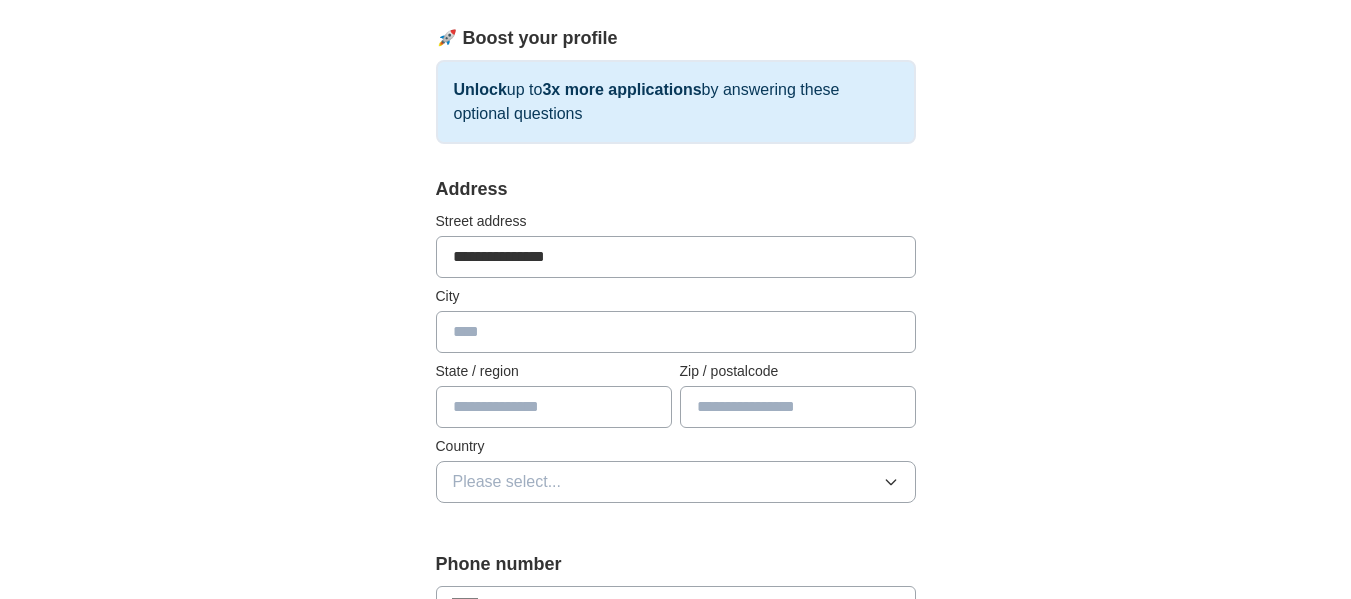 type on "**********" 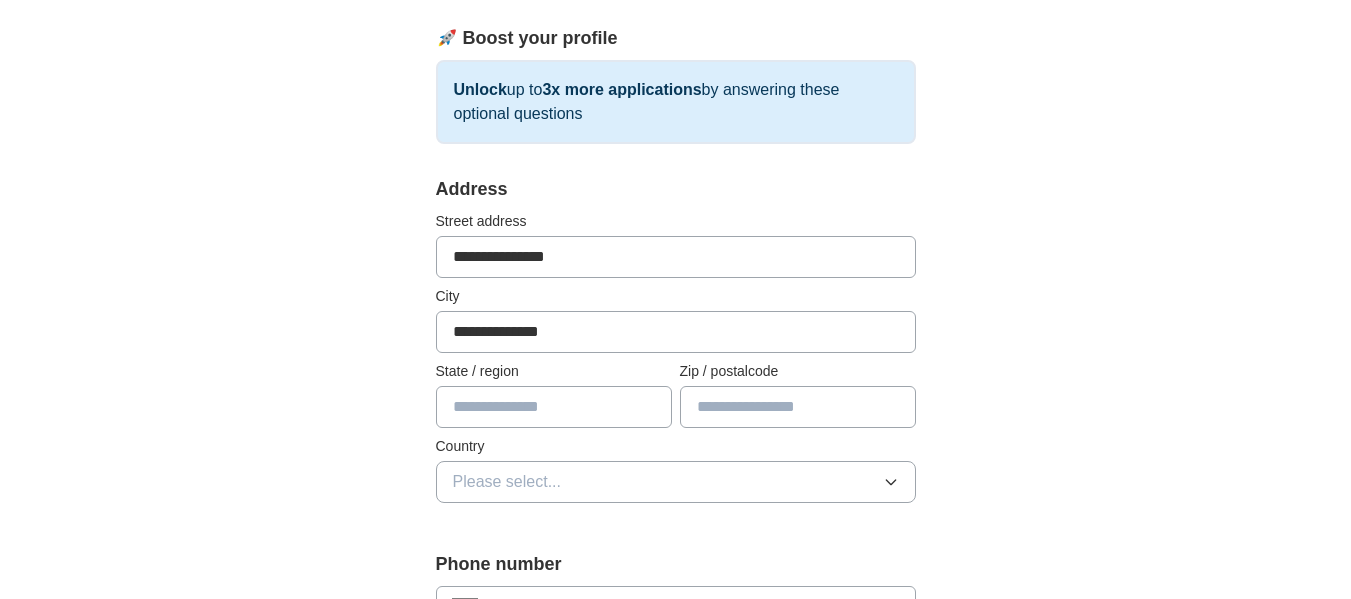 type on "**" 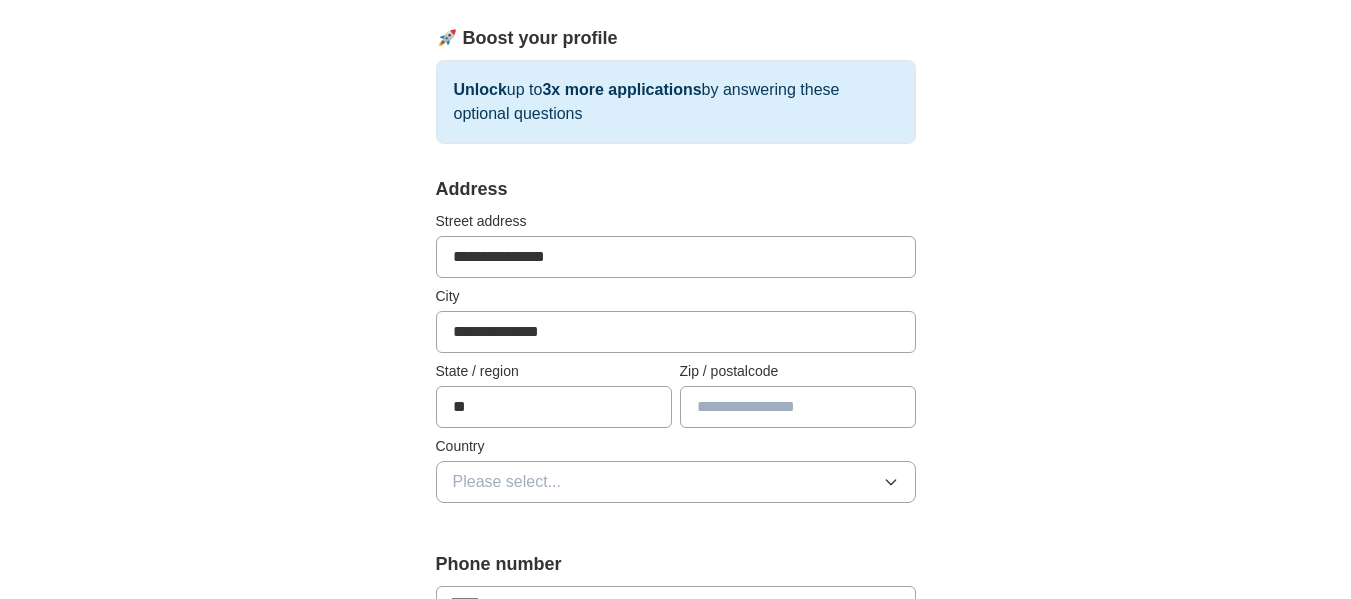 type on "*****" 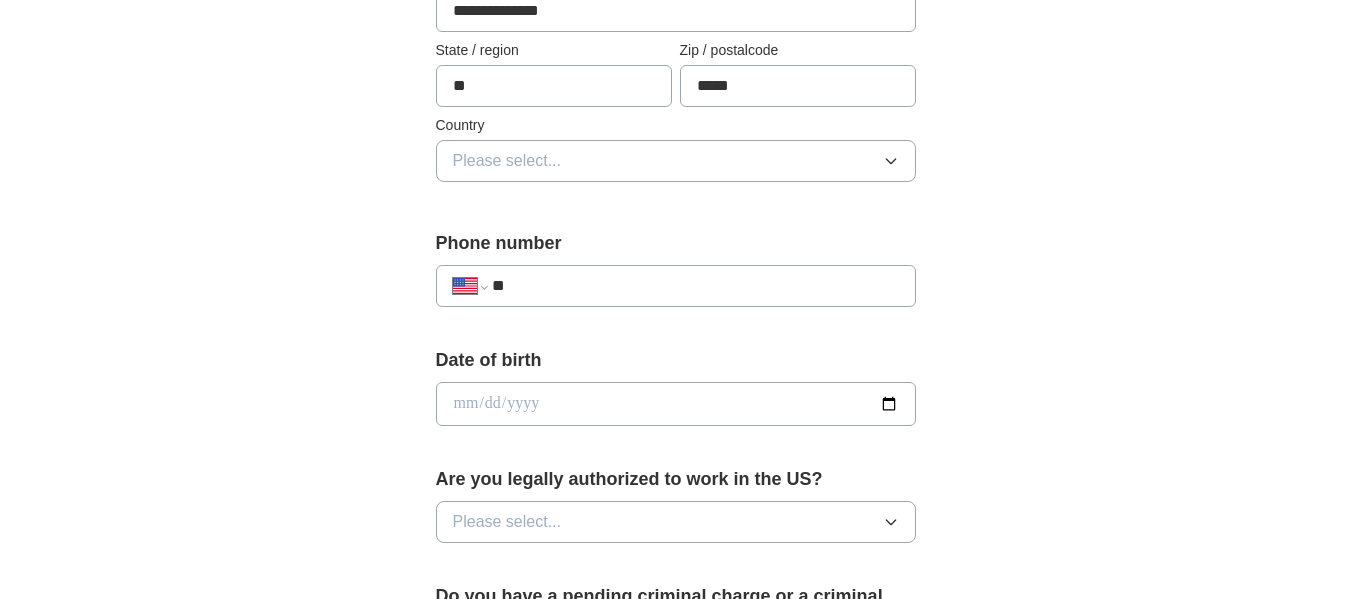 scroll, scrollTop: 600, scrollLeft: 0, axis: vertical 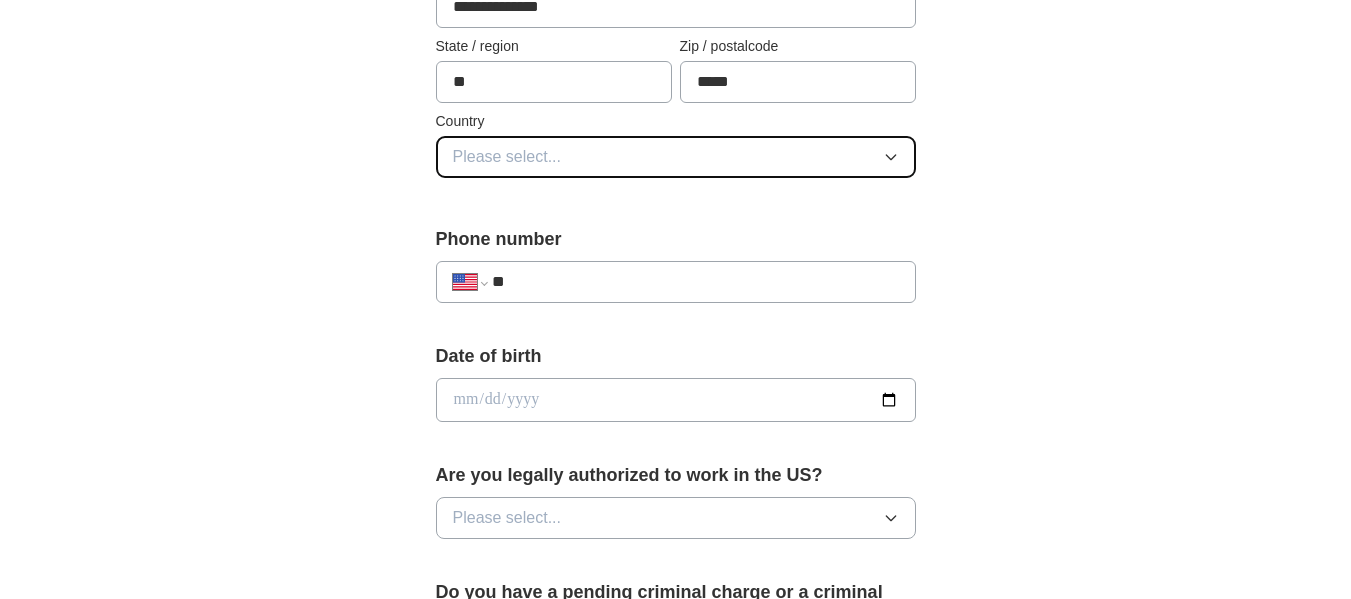 click 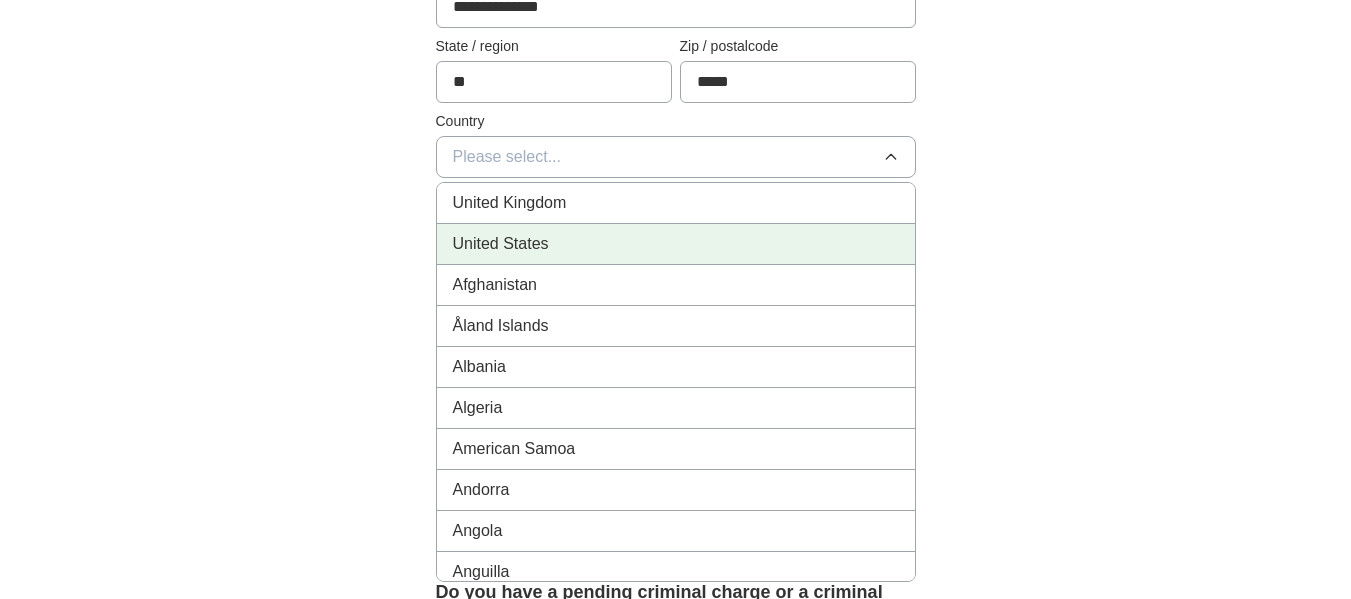click on "United States" at bounding box center [676, 244] 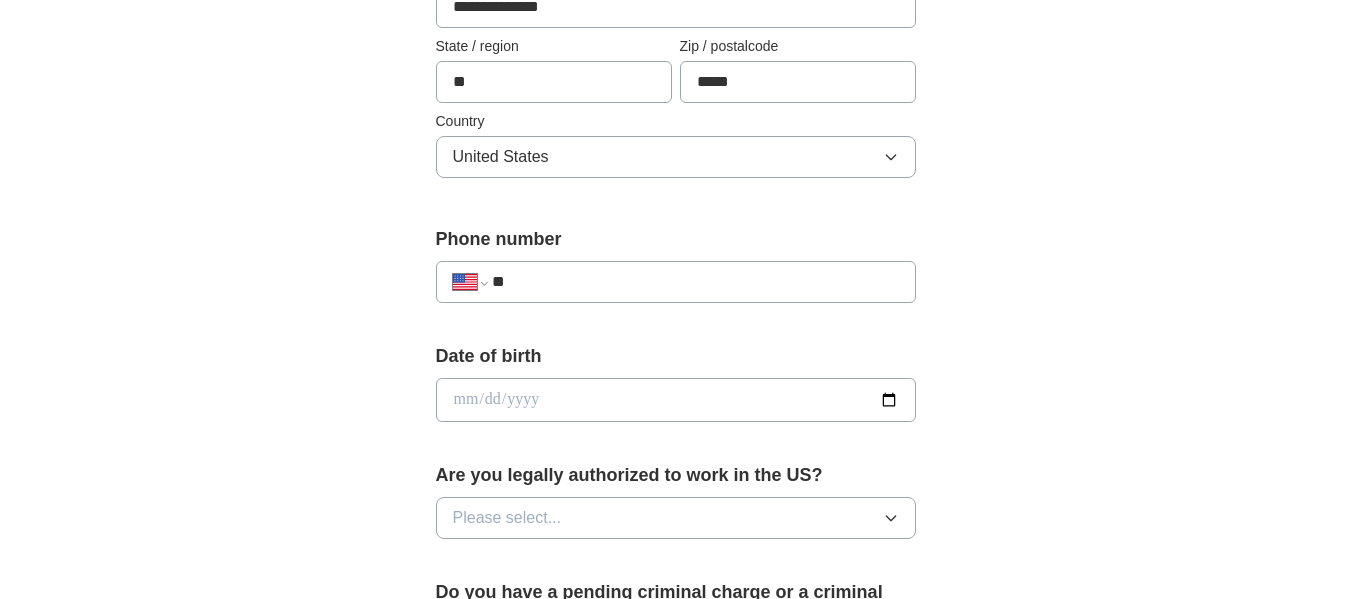 click on "**" at bounding box center (695, 282) 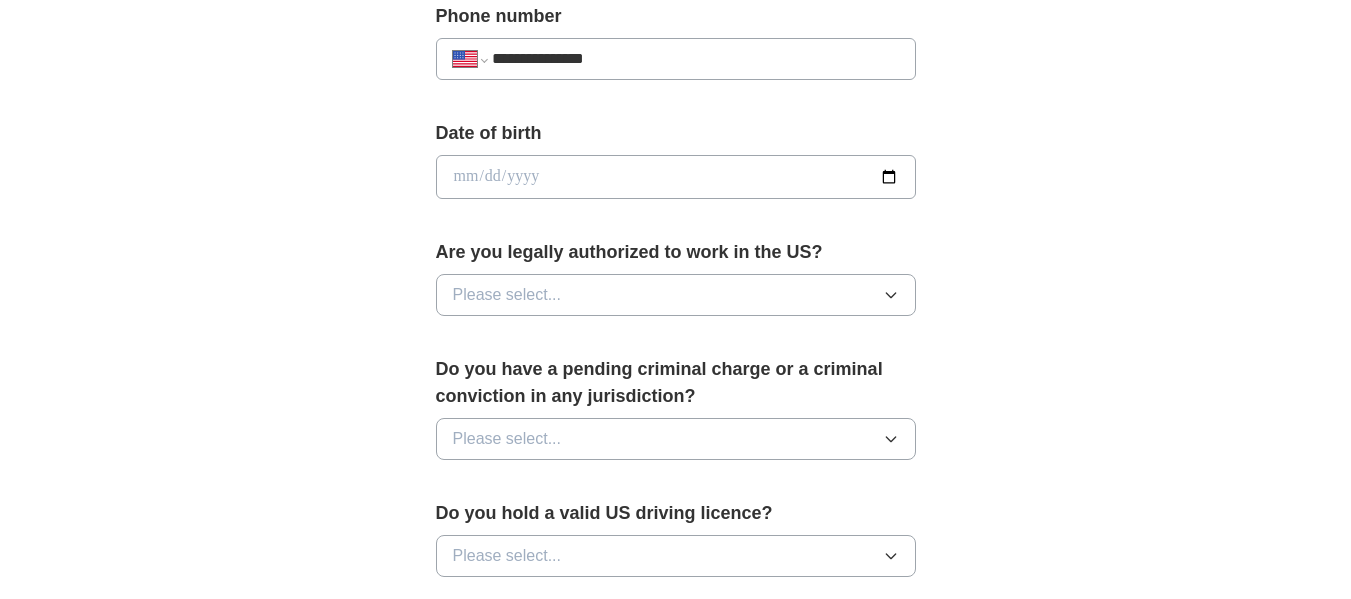 scroll, scrollTop: 825, scrollLeft: 0, axis: vertical 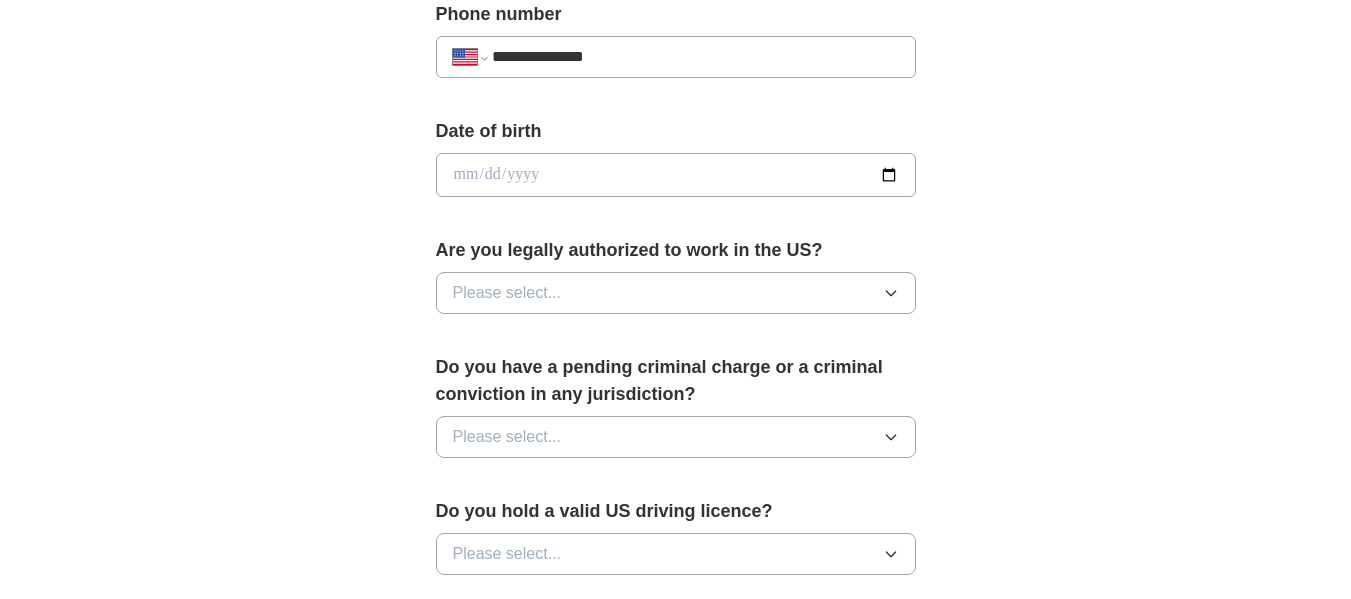 type on "**********" 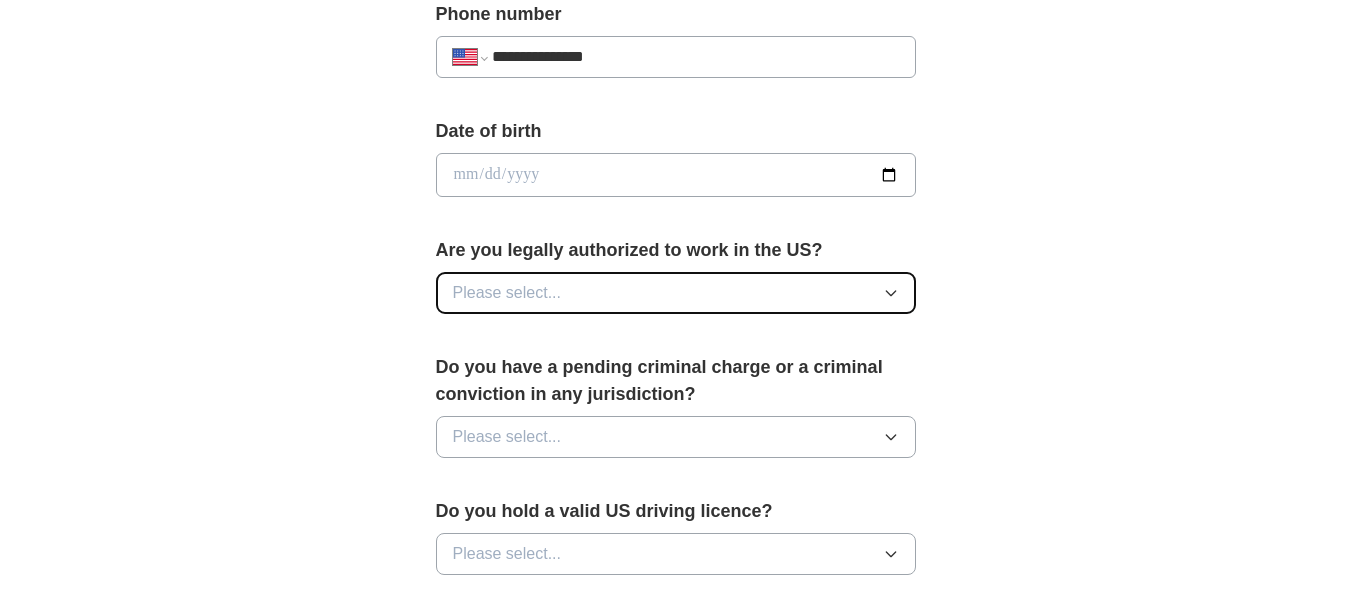click on "Please select..." at bounding box center (676, 293) 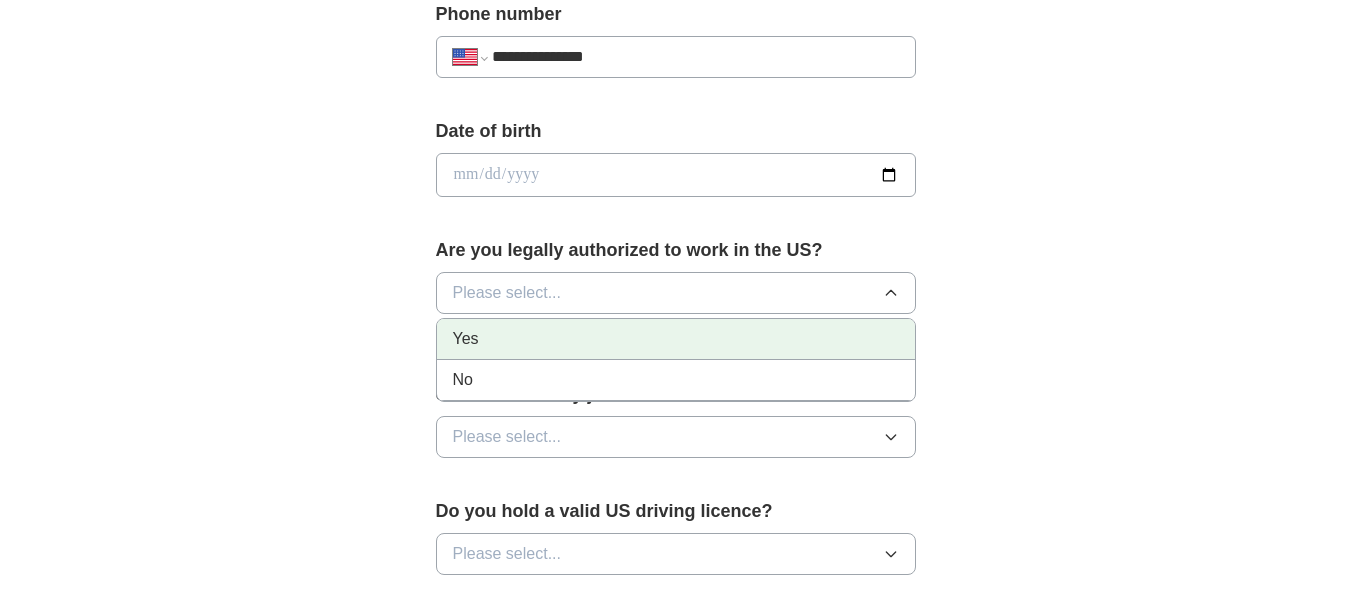click on "Yes" at bounding box center (676, 339) 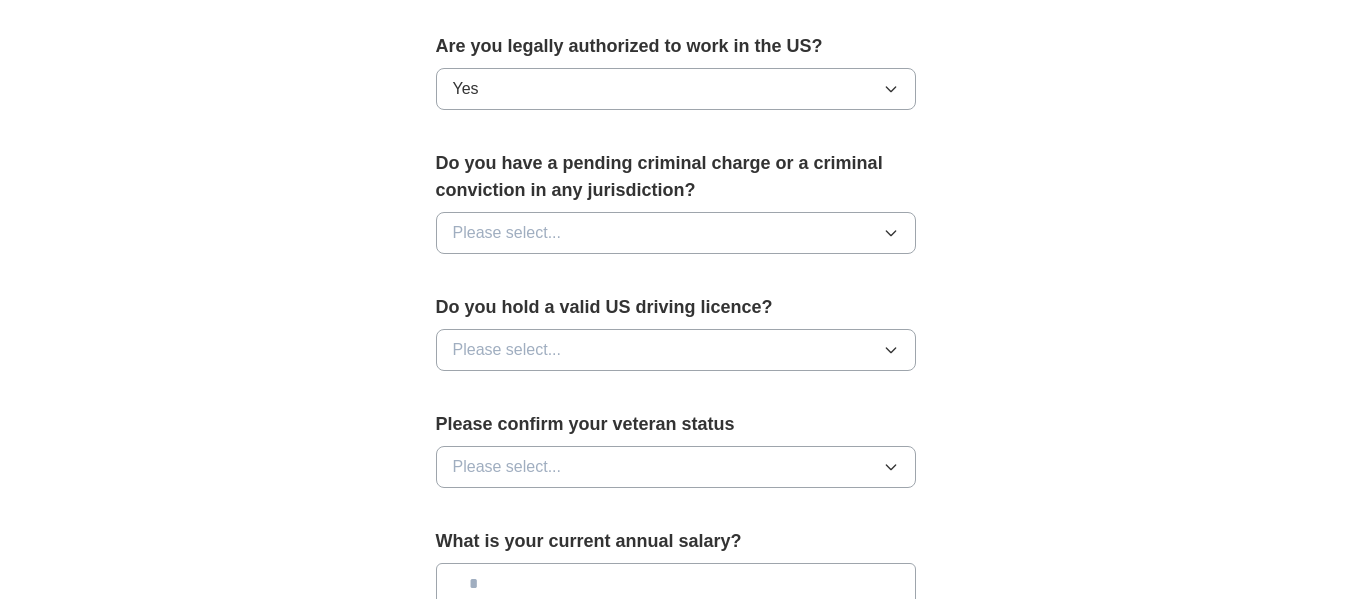 scroll, scrollTop: 1067, scrollLeft: 0, axis: vertical 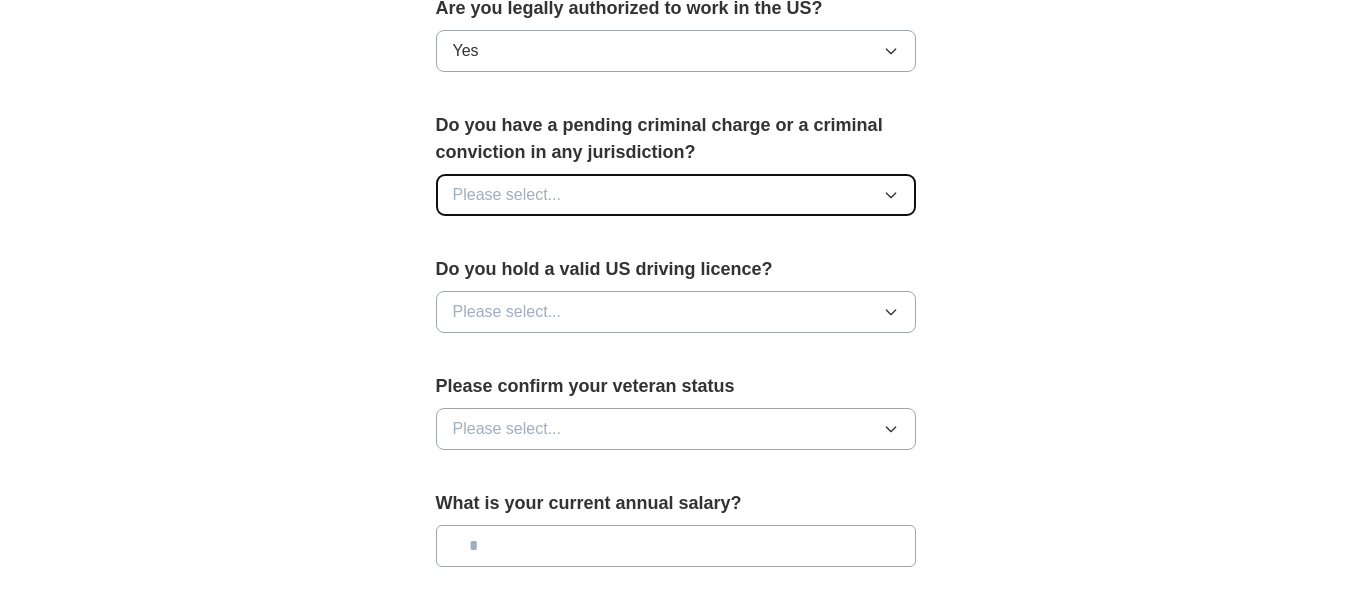 click on "Please select..." at bounding box center (676, 195) 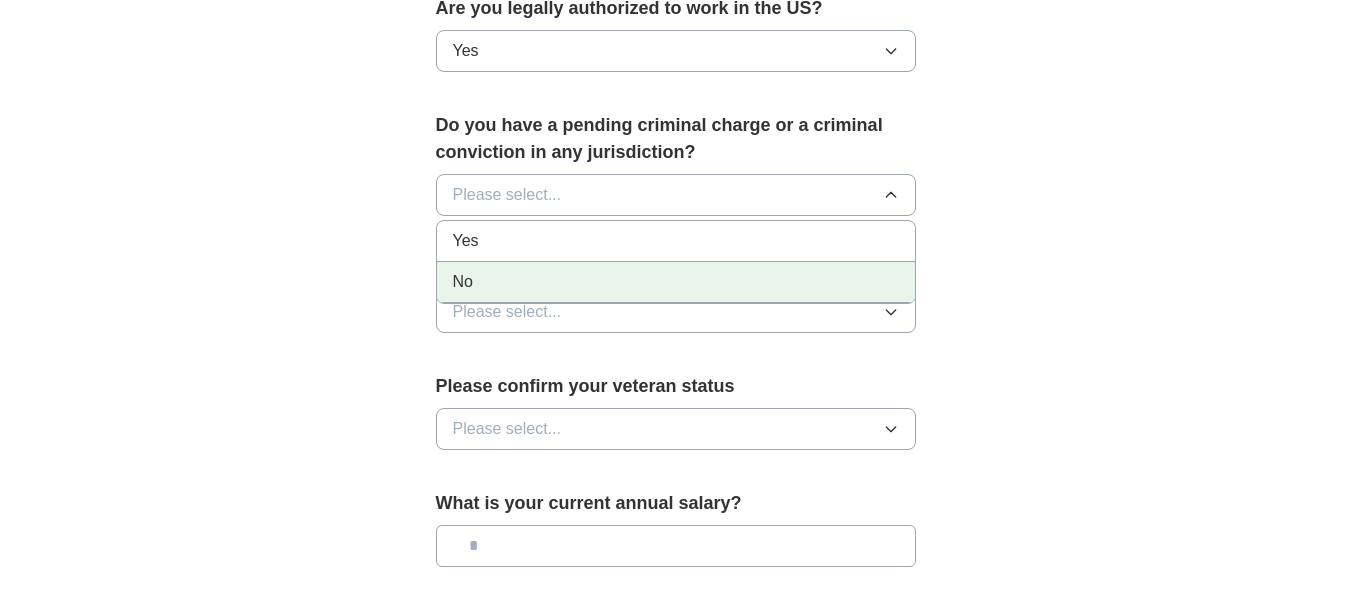 click on "No" at bounding box center [676, 282] 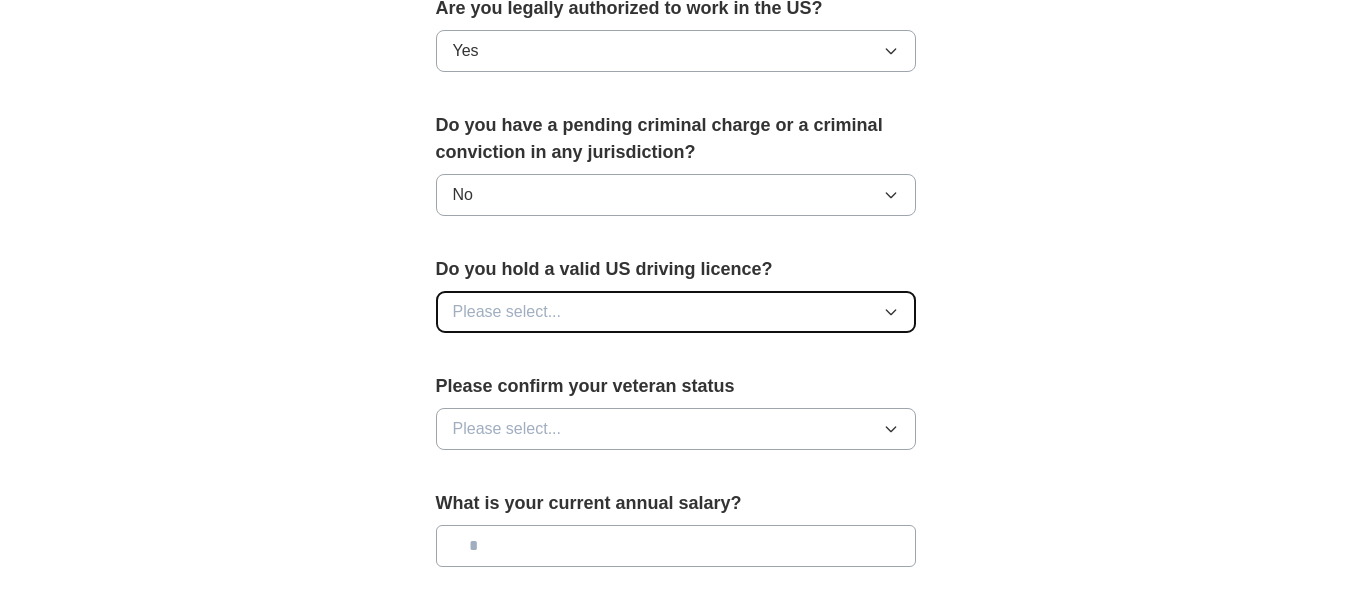 click on "Please select..." at bounding box center [676, 312] 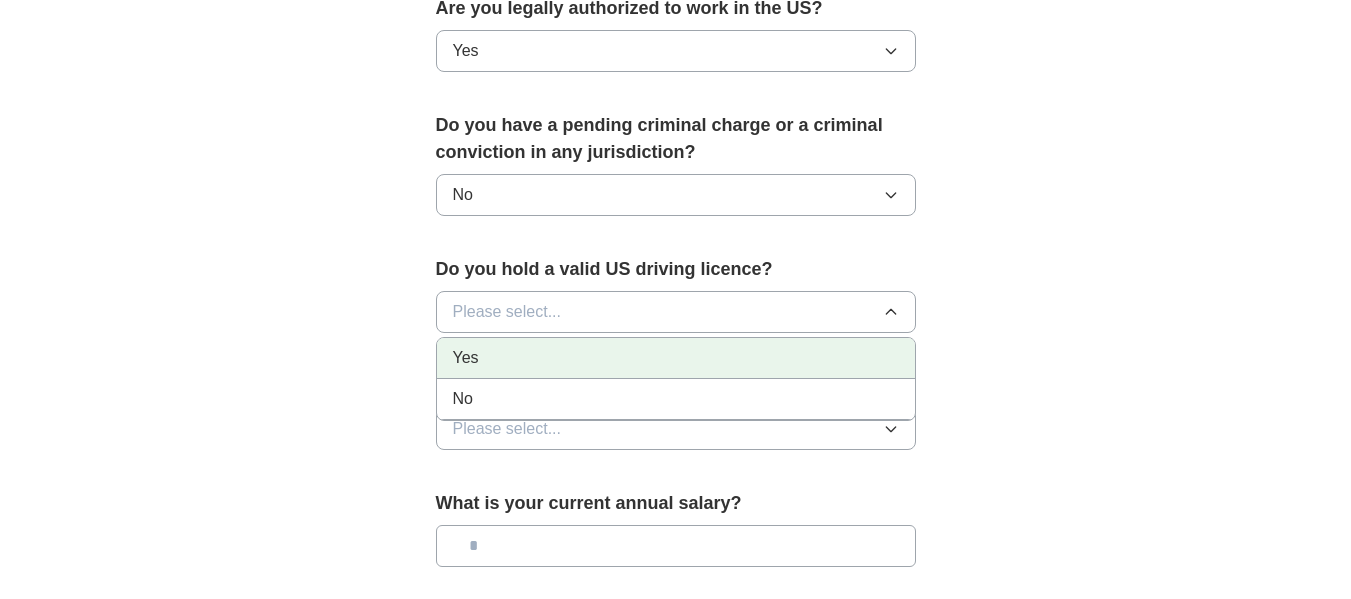 click on "Yes" at bounding box center (676, 358) 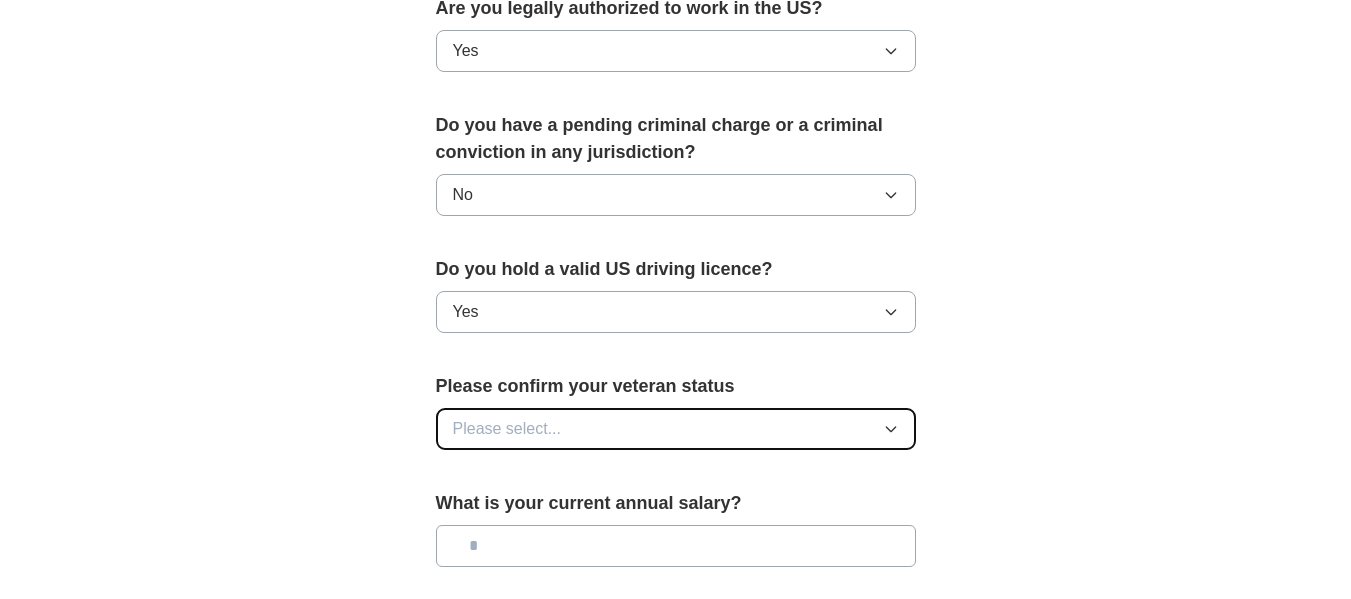 click on "Please select..." at bounding box center (676, 429) 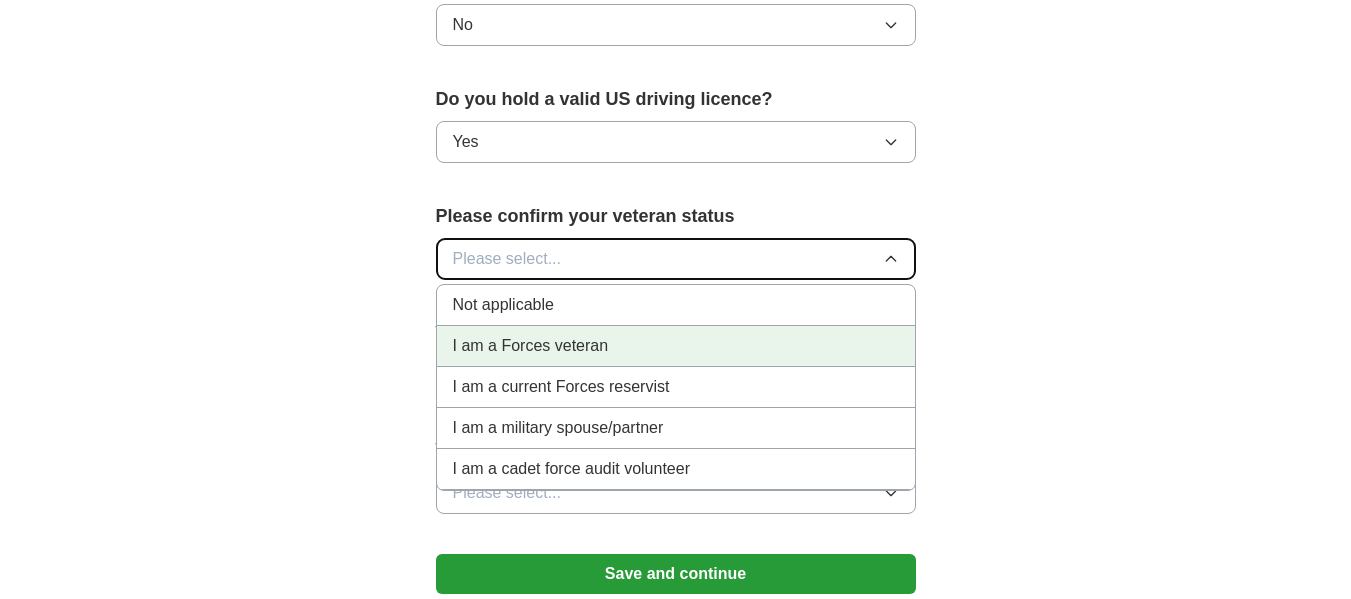 scroll, scrollTop: 1250, scrollLeft: 0, axis: vertical 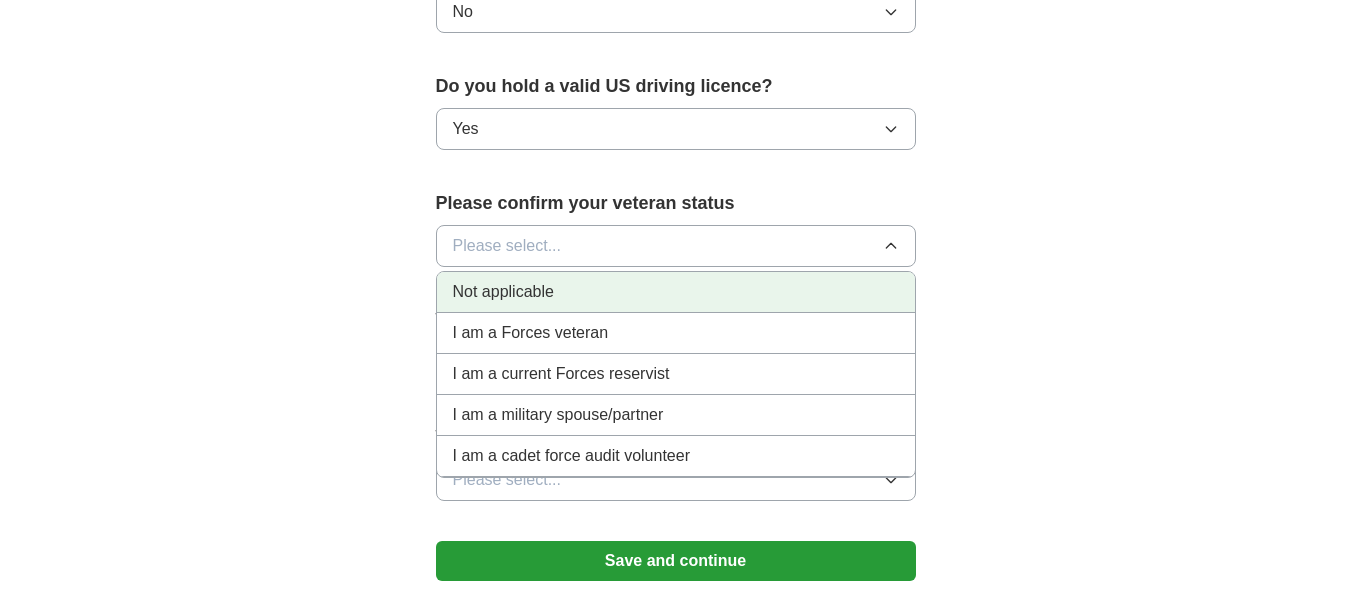 click on "Not applicable" at bounding box center [503, 292] 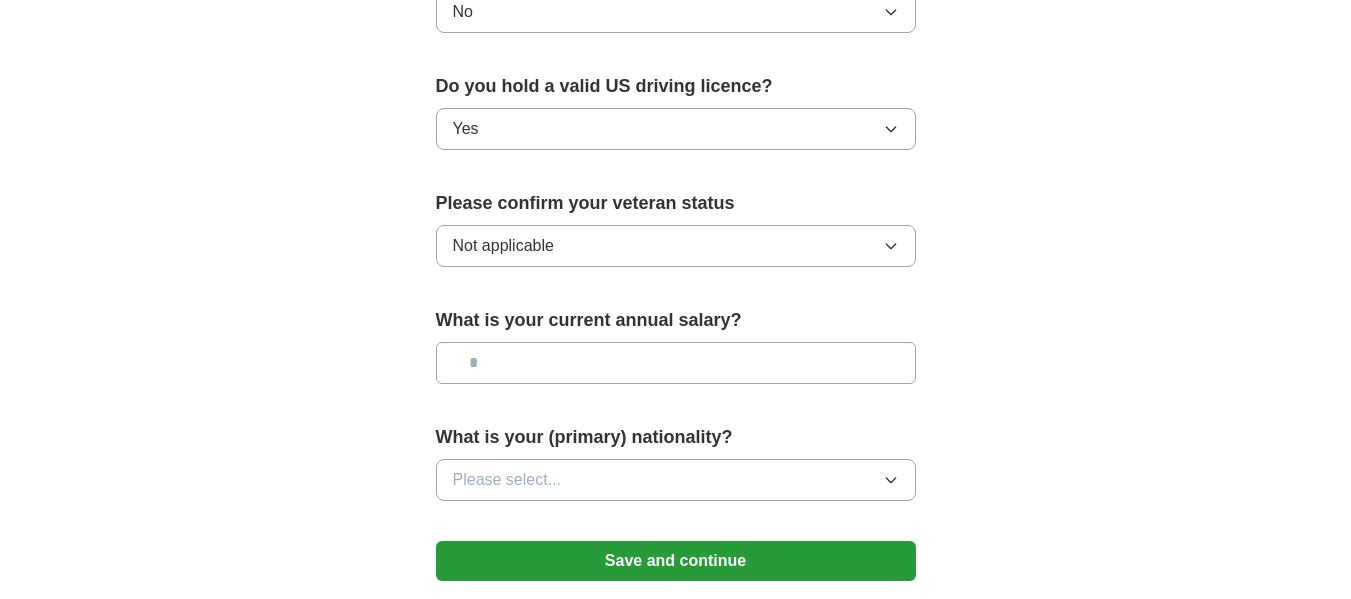 click at bounding box center (676, 363) 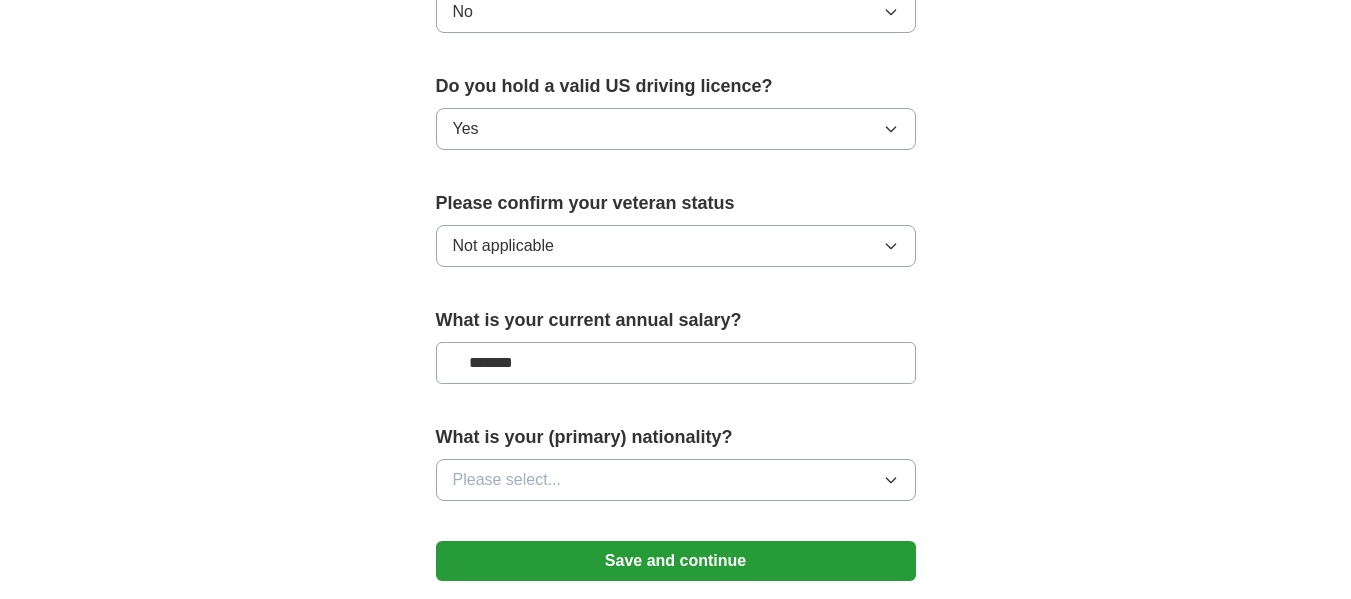 type on "*******" 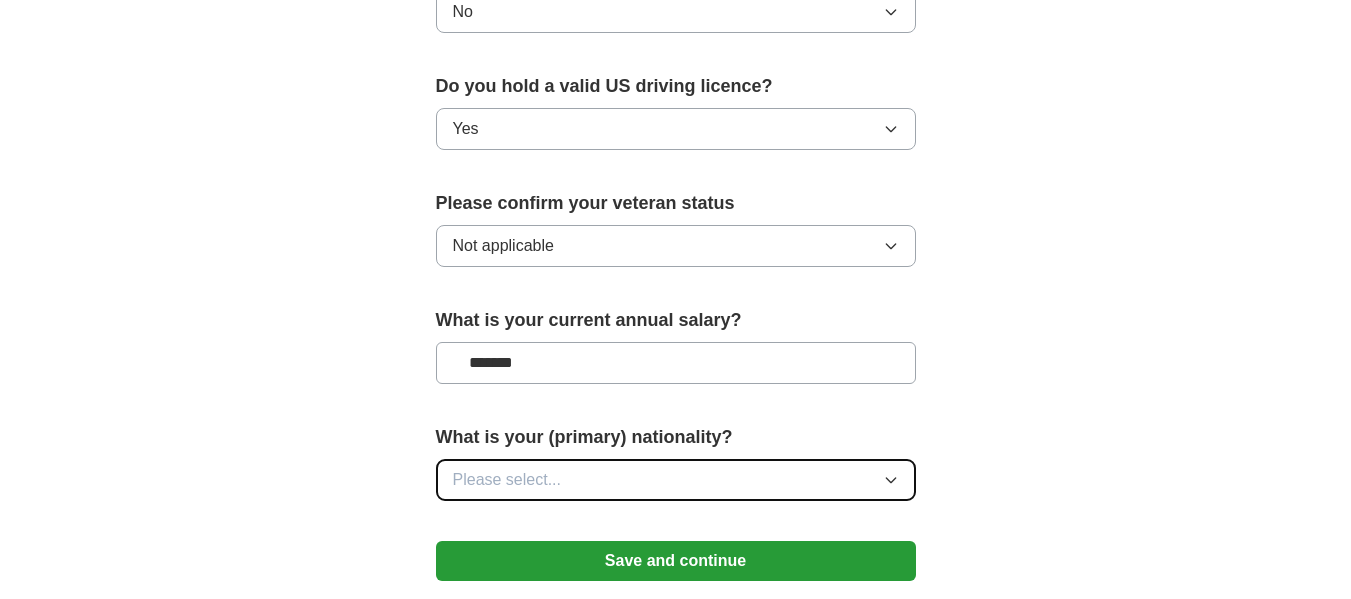 click on "Please select..." at bounding box center [676, 480] 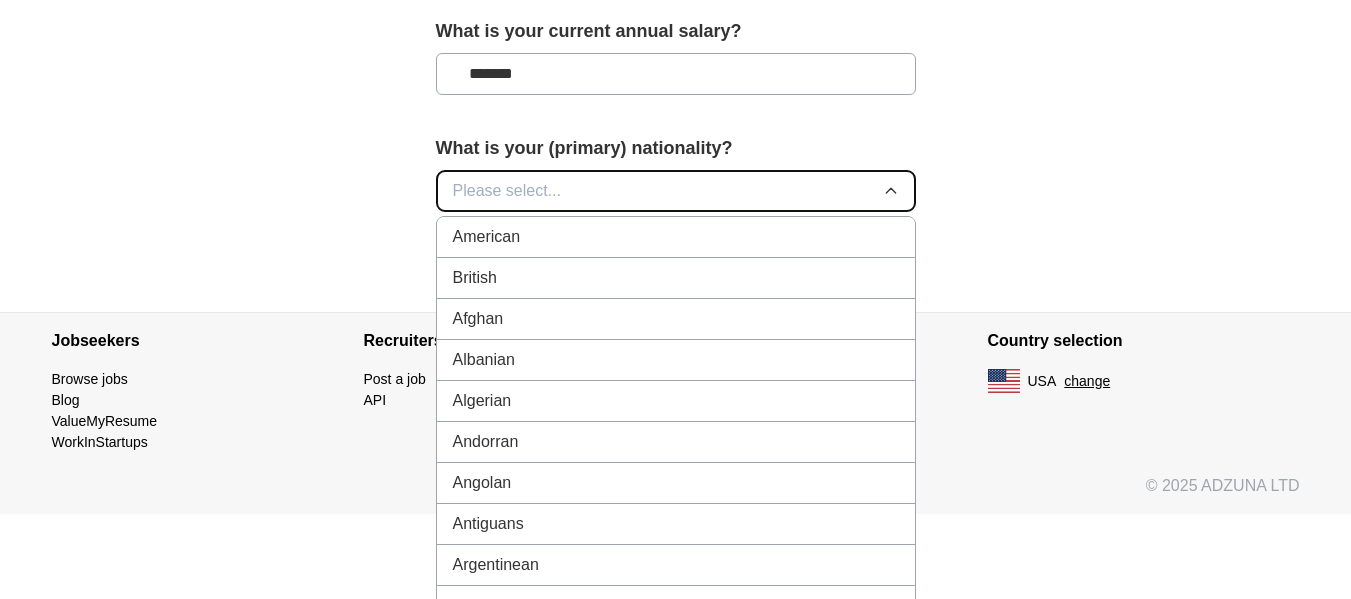 scroll, scrollTop: 1556, scrollLeft: 0, axis: vertical 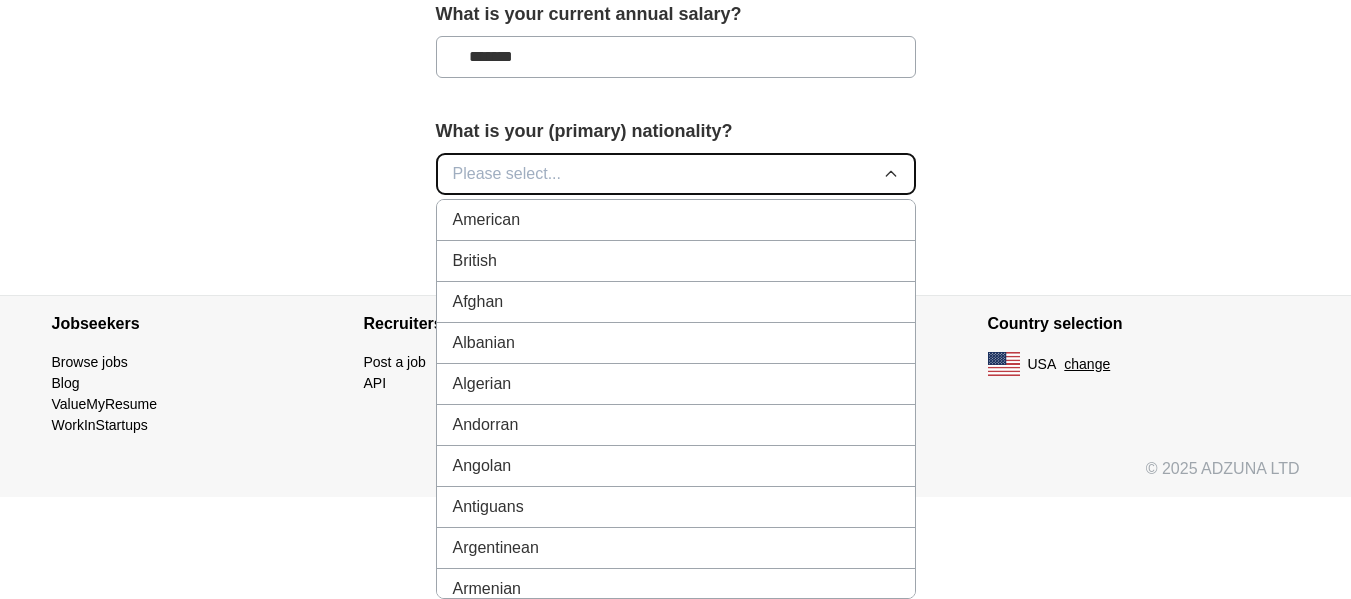 type 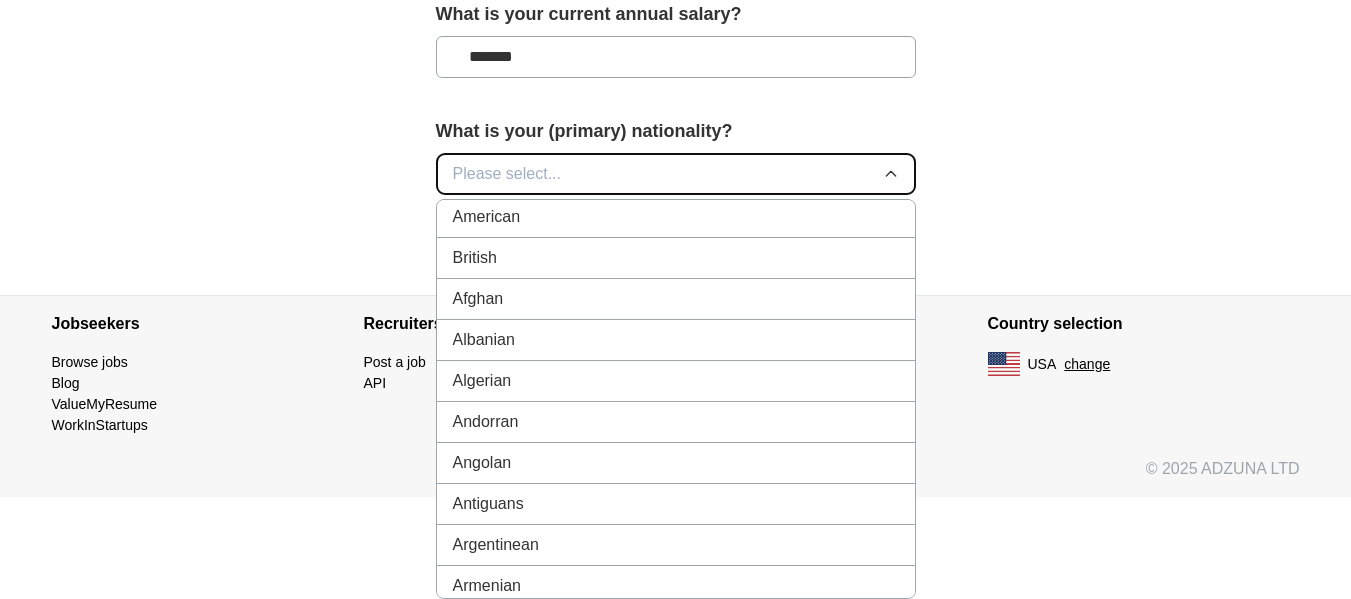 scroll, scrollTop: 4, scrollLeft: 0, axis: vertical 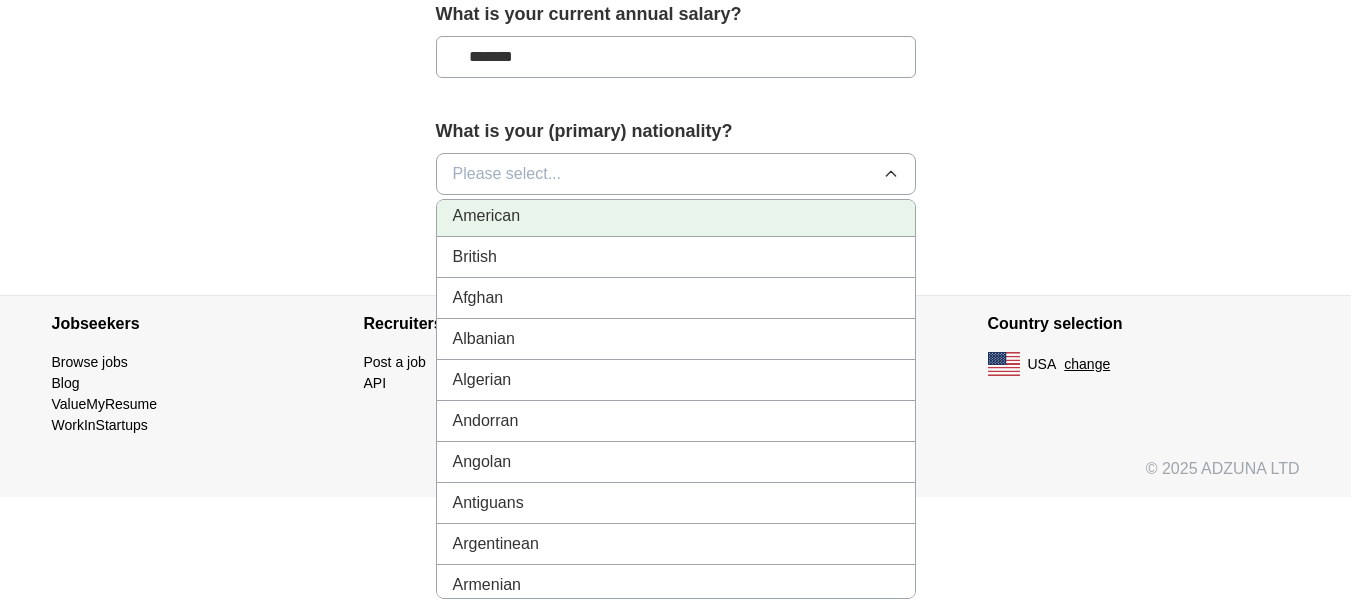 click on "American" at bounding box center (676, 216) 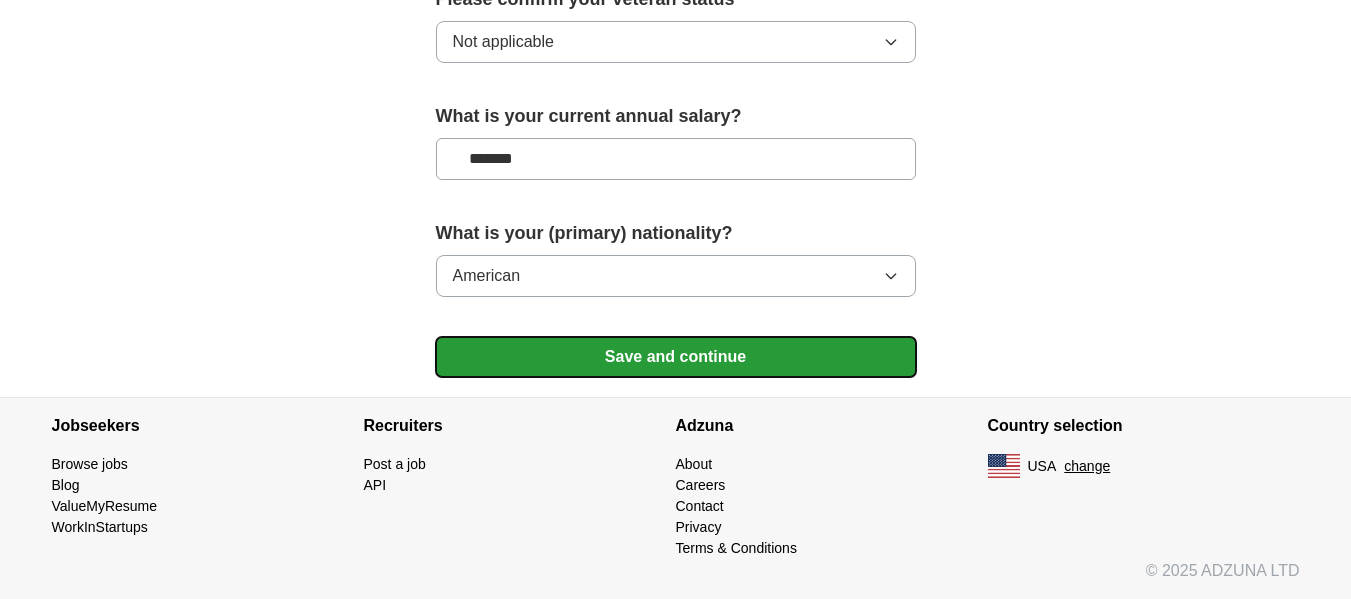 click on "Save and continue" at bounding box center [676, 357] 